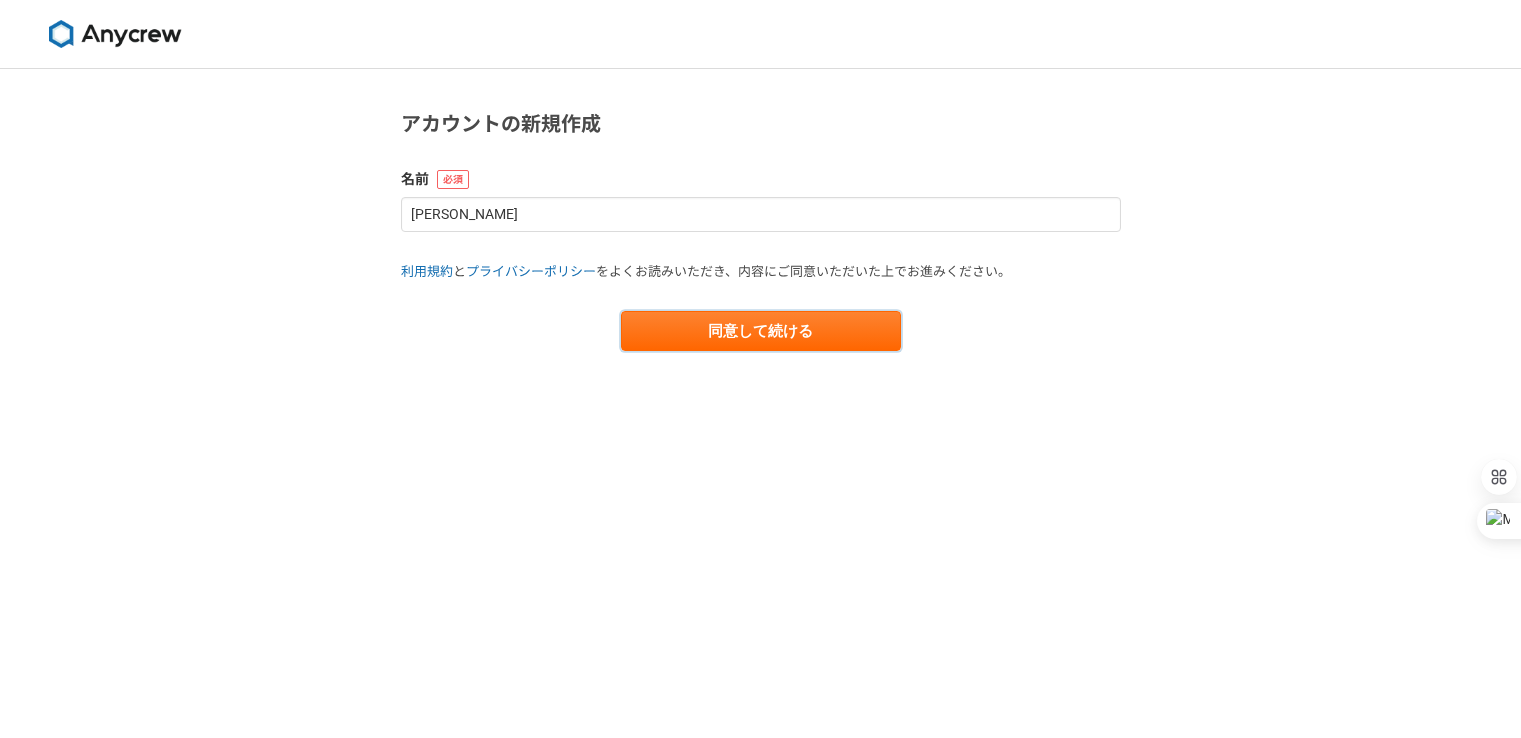 scroll, scrollTop: 0, scrollLeft: 0, axis: both 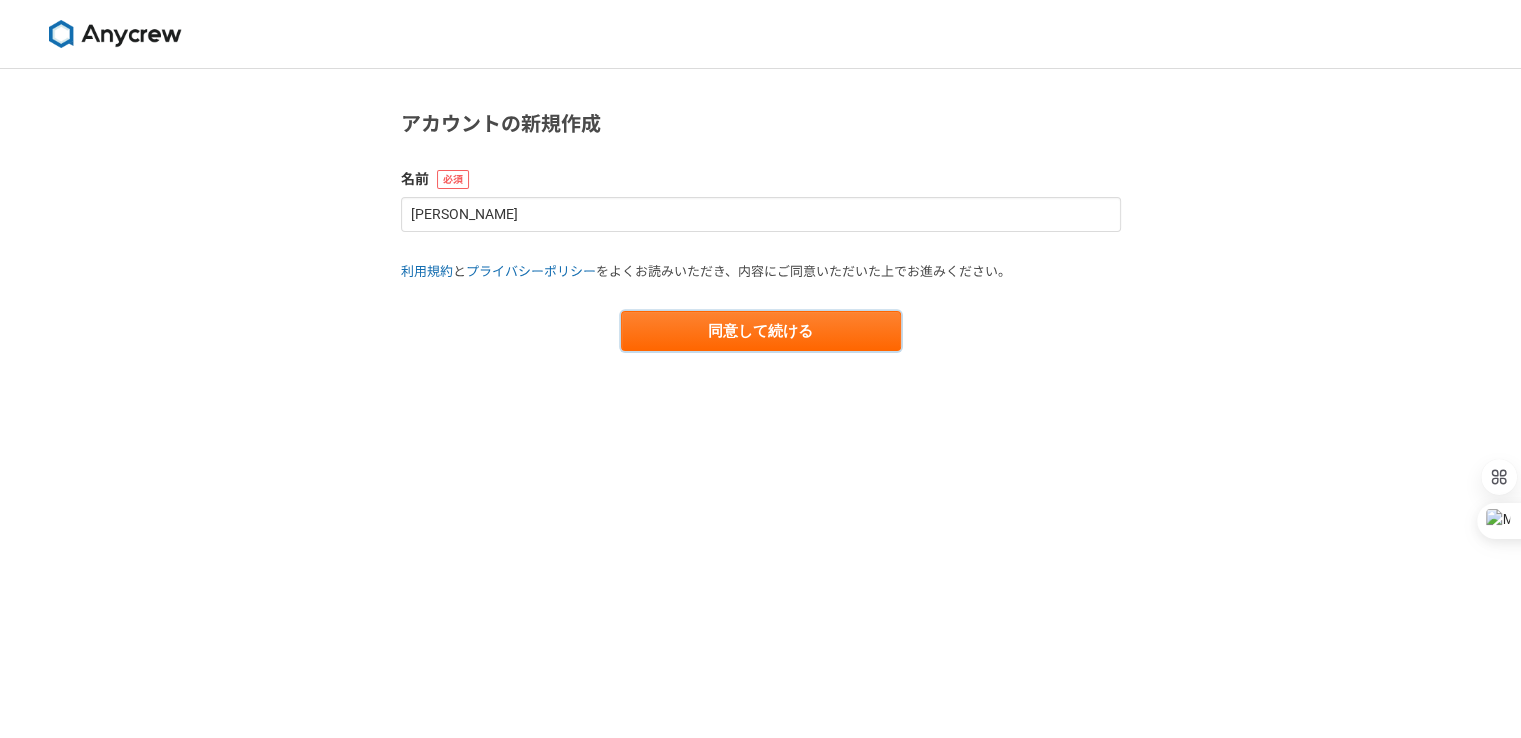 click on "同意して続ける" at bounding box center (761, 331) 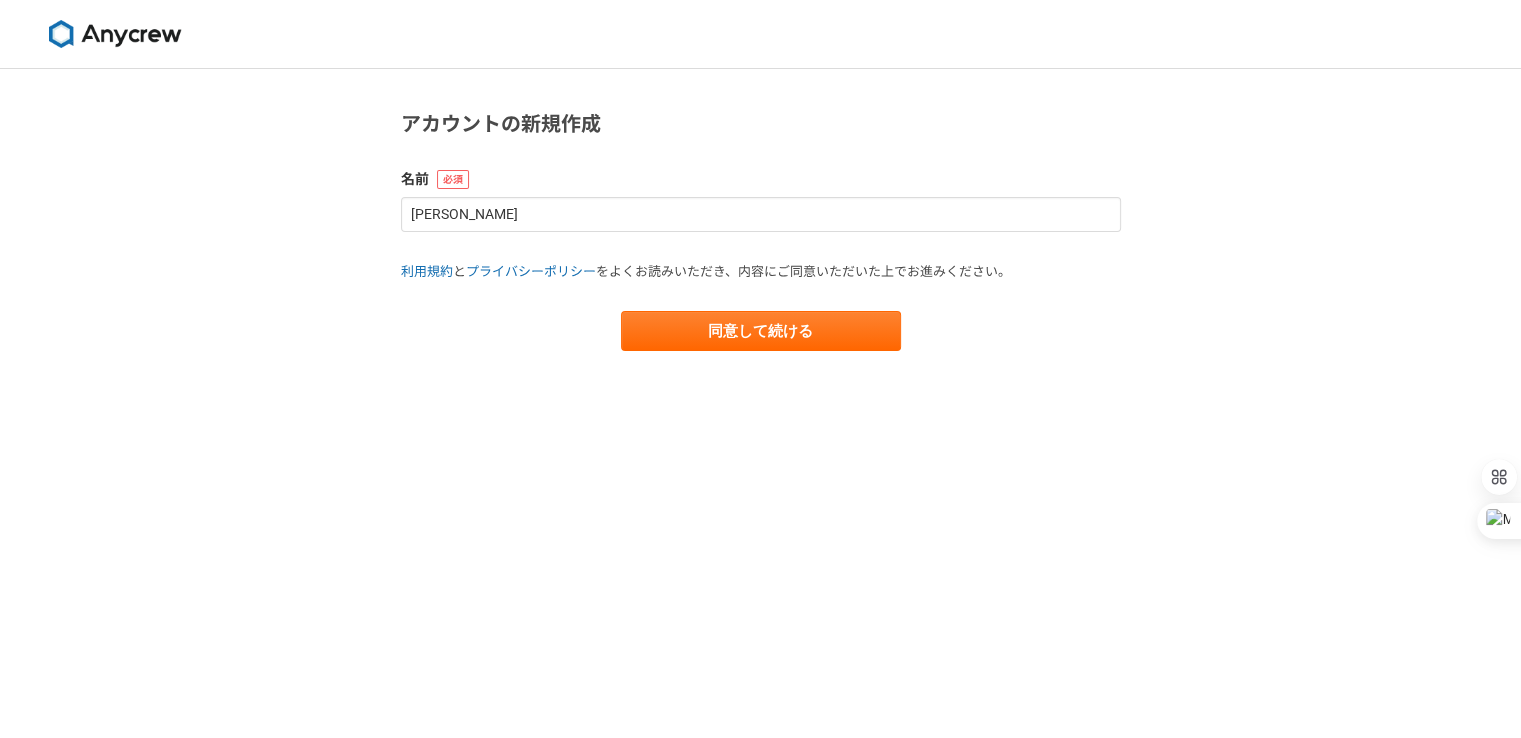 scroll, scrollTop: 0, scrollLeft: 0, axis: both 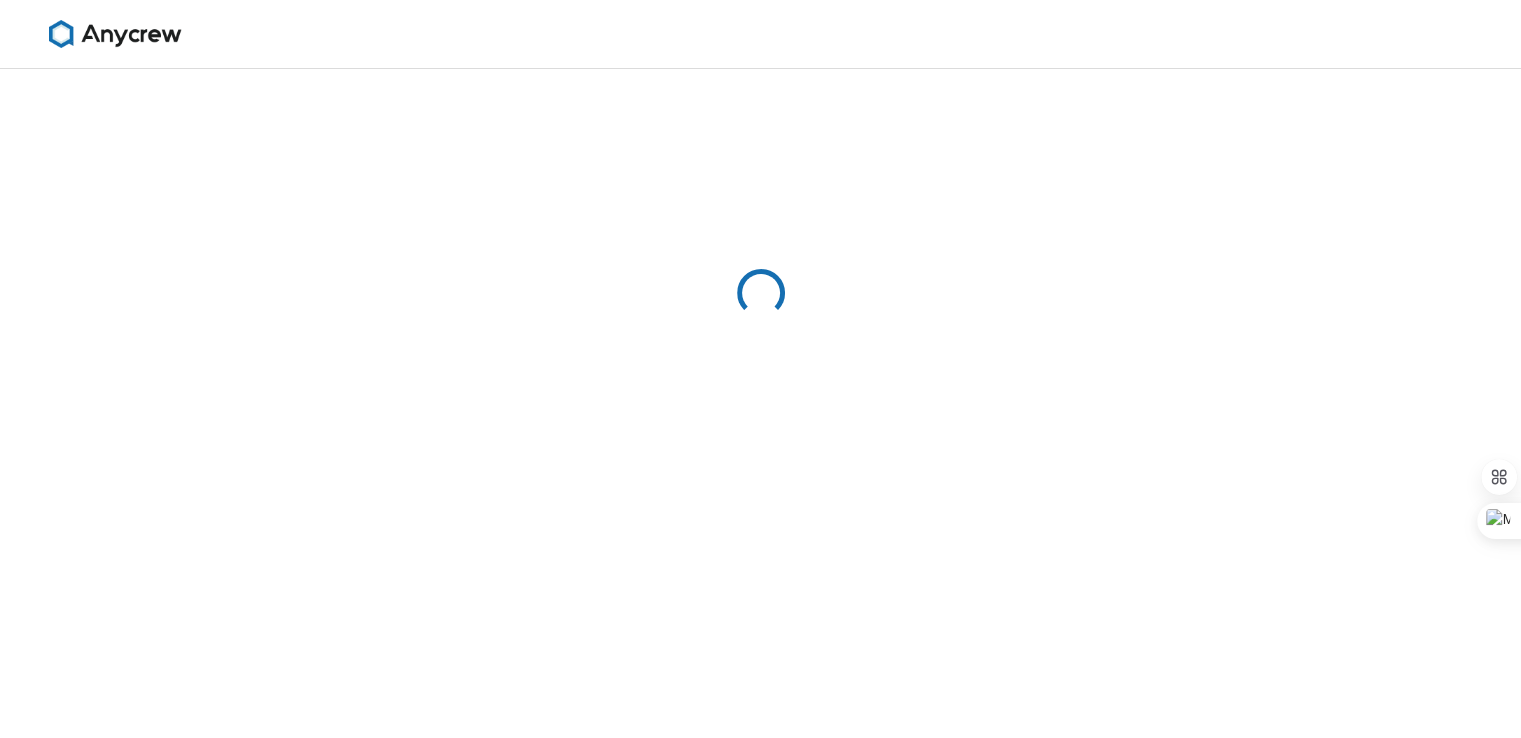 select on "13" 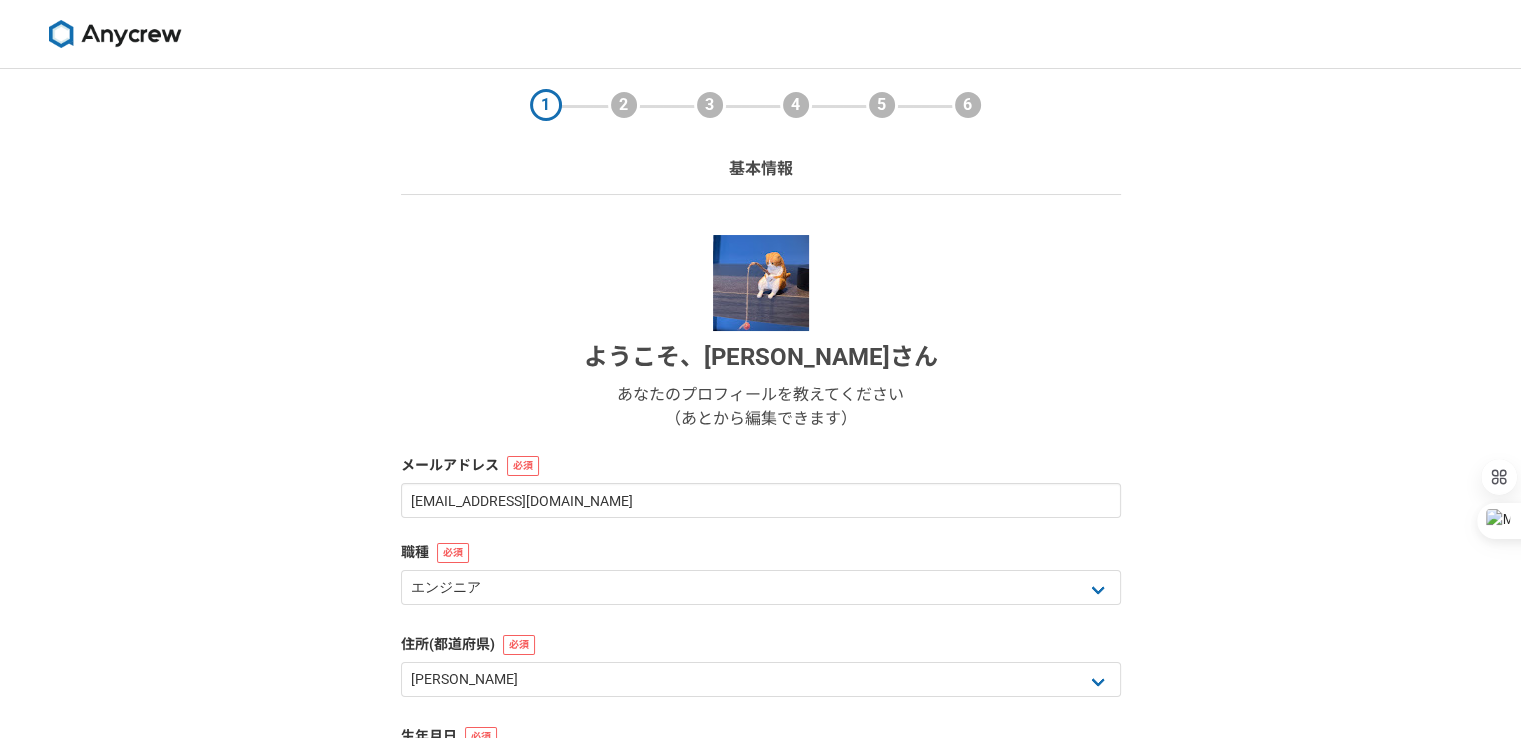 scroll, scrollTop: 259, scrollLeft: 0, axis: vertical 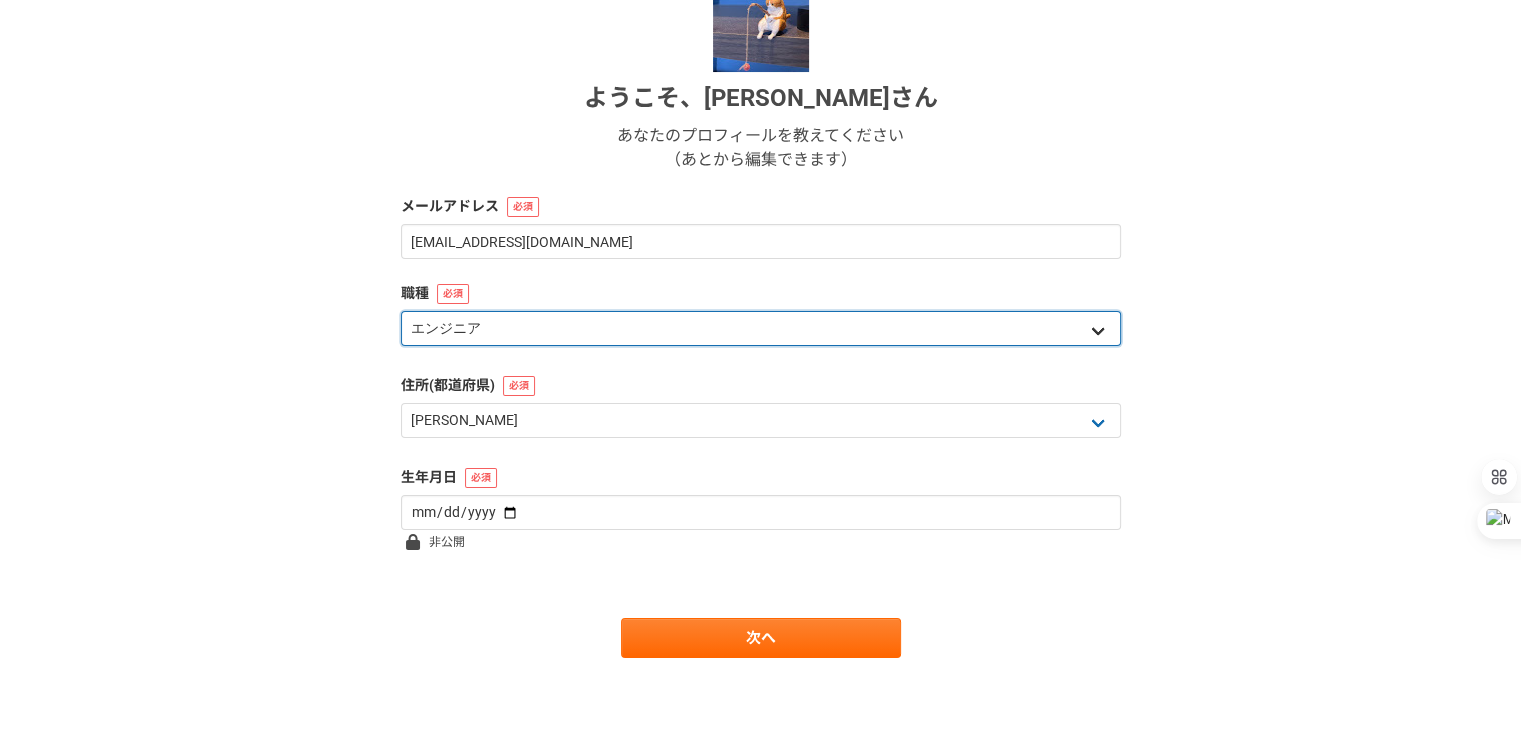 click on "エンジニア デザイナー ライター 営業 マーケティング 企画・事業開発 バックオフィス その他" at bounding box center [761, 328] 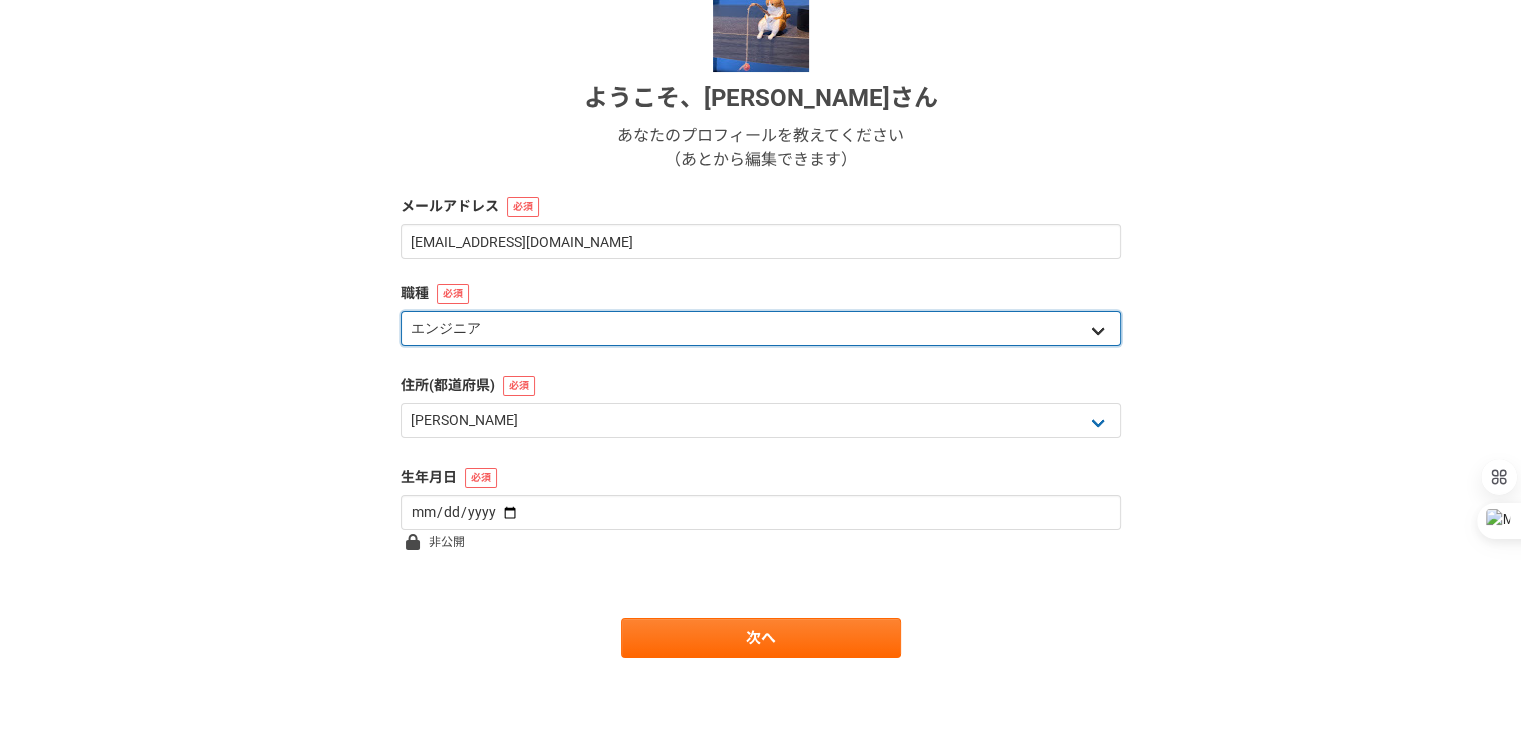 select on "4" 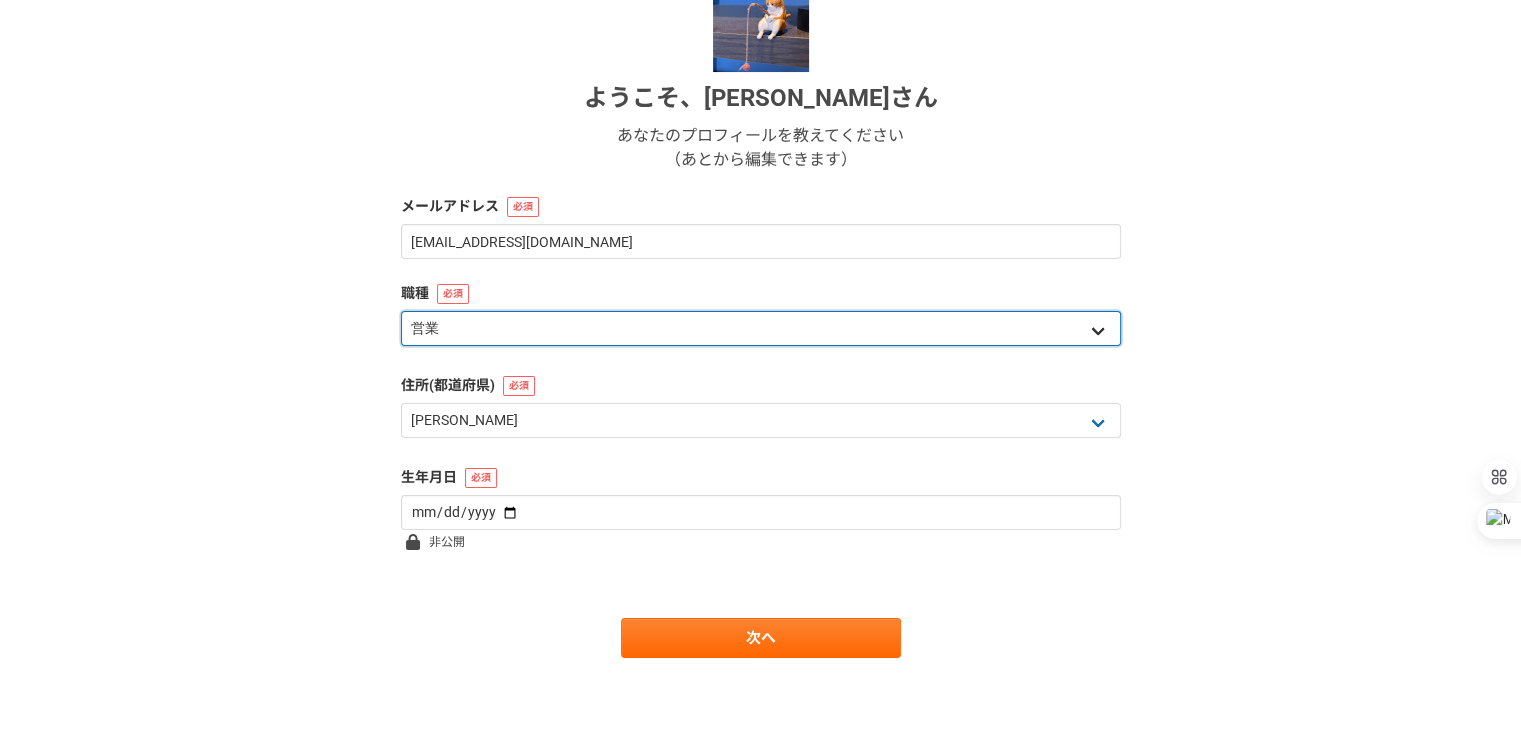 click on "エンジニア デザイナー ライター 営業 マーケティング 企画・事業開発 バックオフィス その他" at bounding box center [761, 328] 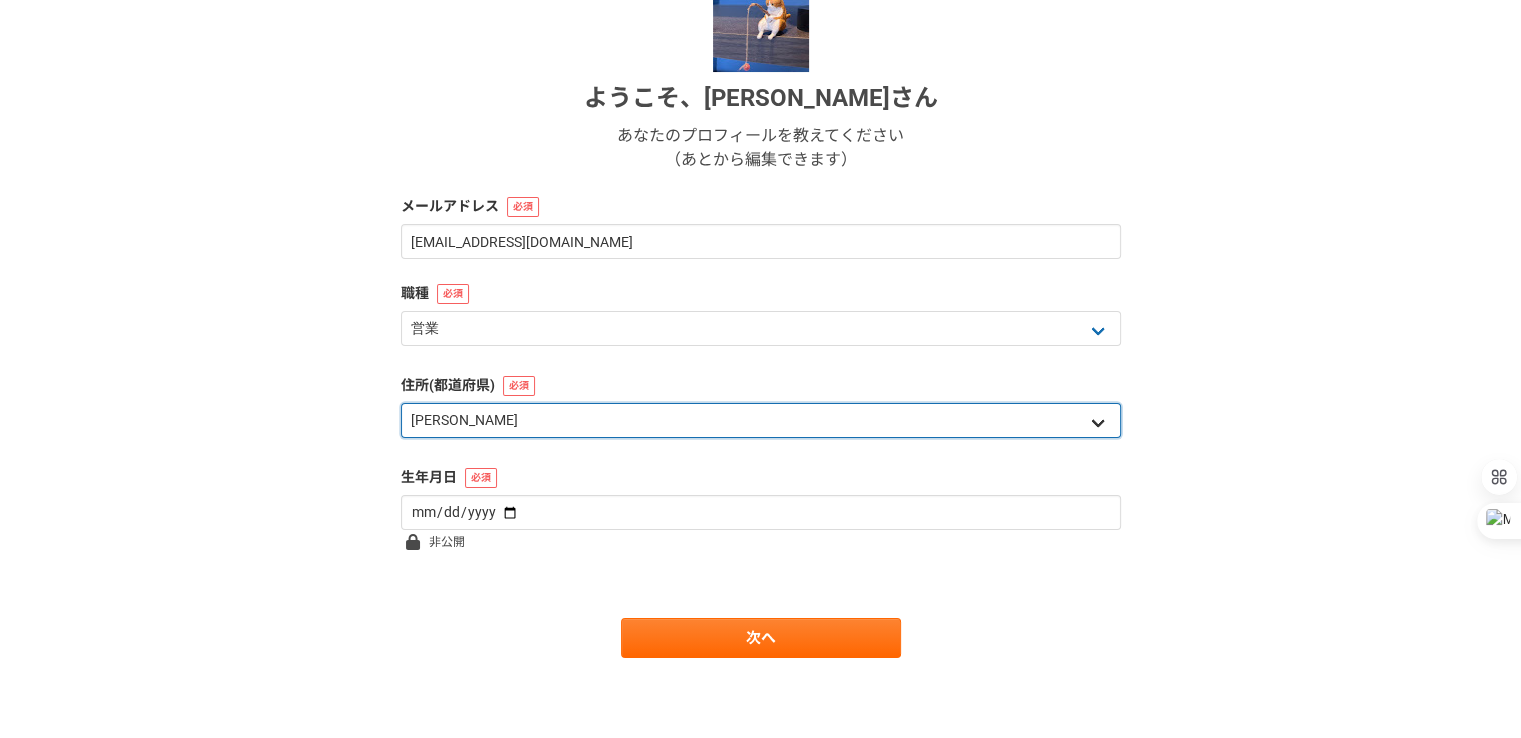 click on "北海道 [GEOGRAPHIC_DATA] [GEOGRAPHIC_DATA] [PERSON_NAME][GEOGRAPHIC_DATA] [PERSON_NAME][GEOGRAPHIC_DATA] [GEOGRAPHIC_DATA] [PERSON_NAME][GEOGRAPHIC_DATA] [GEOGRAPHIC_DATA] [GEOGRAPHIC_DATA] [GEOGRAPHIC_DATA] [GEOGRAPHIC_DATA] [PERSON_NAME][GEOGRAPHIC_DATA] [PERSON_NAME] [GEOGRAPHIC_DATA] [GEOGRAPHIC_DATA] [GEOGRAPHIC_DATA] [PERSON_NAME][GEOGRAPHIC_DATA] [PERSON_NAME][GEOGRAPHIC_DATA] [GEOGRAPHIC_DATA] [PERSON_NAME][GEOGRAPHIC_DATA] [GEOGRAPHIC_DATA] [GEOGRAPHIC_DATA] [GEOGRAPHIC_DATA] [GEOGRAPHIC_DATA] [GEOGRAPHIC_DATA] [GEOGRAPHIC_DATA] [GEOGRAPHIC_DATA] [GEOGRAPHIC_DATA] [GEOGRAPHIC_DATA] [GEOGRAPHIC_DATA] [GEOGRAPHIC_DATA] [GEOGRAPHIC_DATA] [GEOGRAPHIC_DATA] [GEOGRAPHIC_DATA] [PERSON_NAME][GEOGRAPHIC_DATA] [GEOGRAPHIC_DATA] [GEOGRAPHIC_DATA] [GEOGRAPHIC_DATA] [GEOGRAPHIC_DATA] [GEOGRAPHIC_DATA] [GEOGRAPHIC_DATA] [GEOGRAPHIC_DATA] [GEOGRAPHIC_DATA] [GEOGRAPHIC_DATA] [PERSON_NAME][GEOGRAPHIC_DATA] [GEOGRAPHIC_DATA] [GEOGRAPHIC_DATA] 海外" at bounding box center [761, 420] 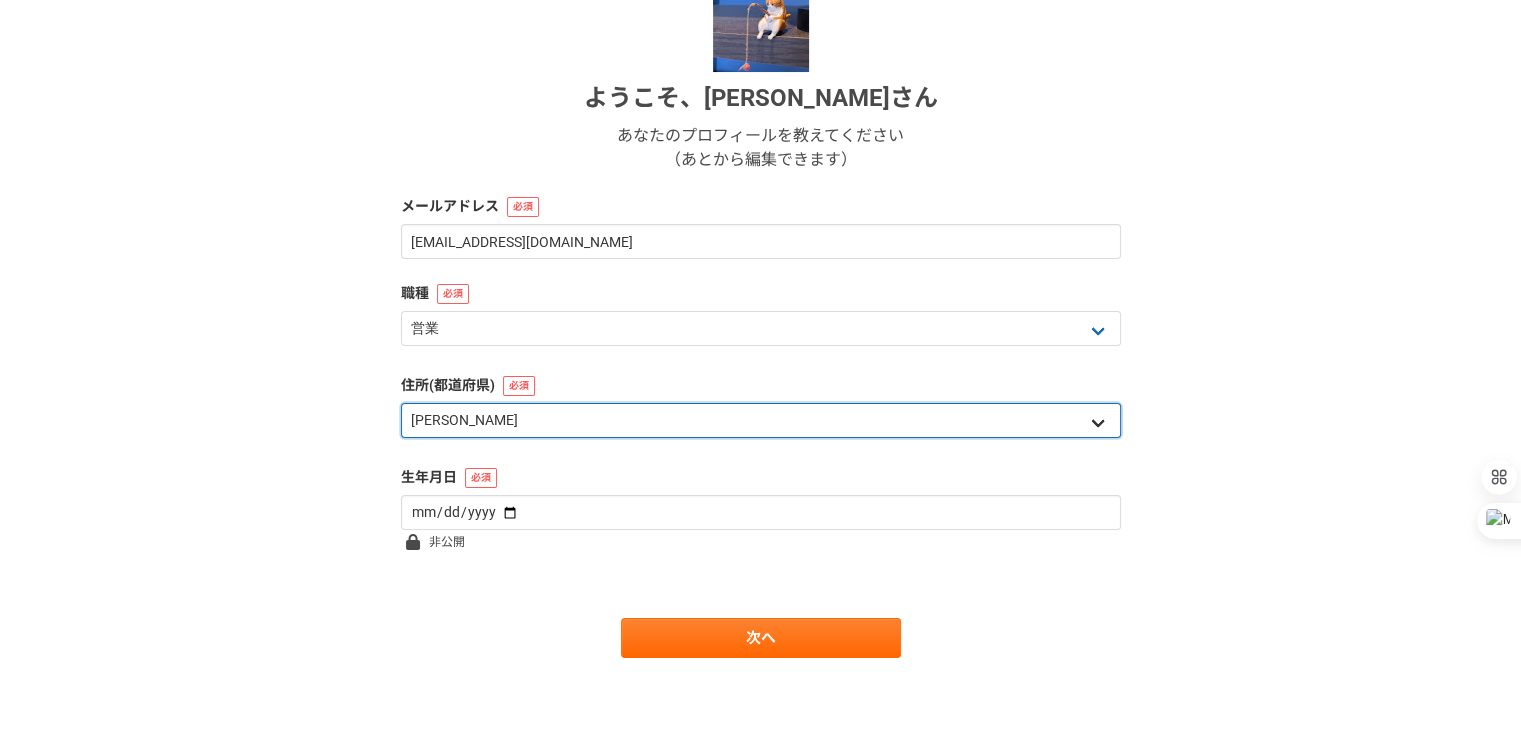 select on "23" 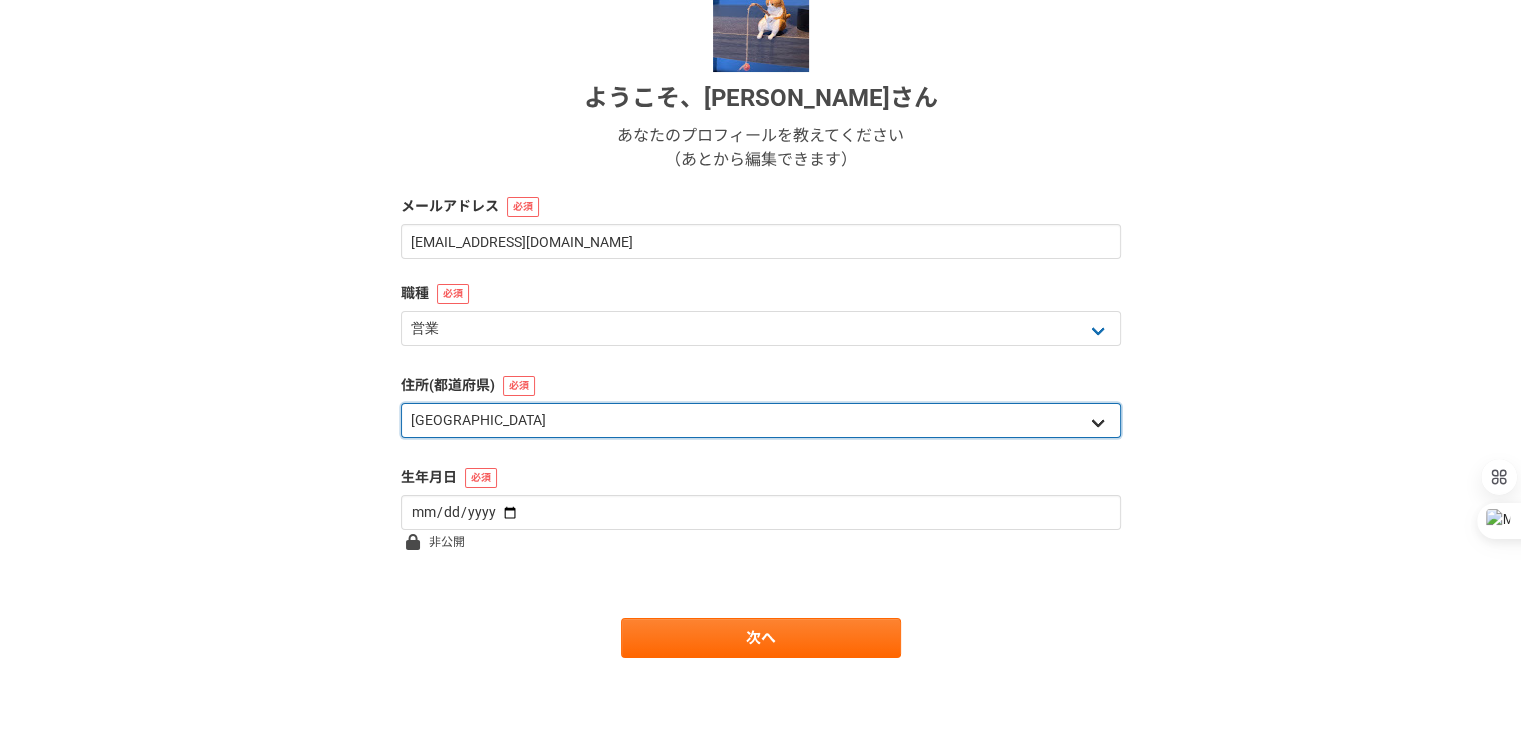 click on "北海道 [GEOGRAPHIC_DATA] [GEOGRAPHIC_DATA] [PERSON_NAME][GEOGRAPHIC_DATA] [PERSON_NAME][GEOGRAPHIC_DATA] [GEOGRAPHIC_DATA] [PERSON_NAME][GEOGRAPHIC_DATA] [GEOGRAPHIC_DATA] [GEOGRAPHIC_DATA] [GEOGRAPHIC_DATA] [GEOGRAPHIC_DATA] [PERSON_NAME][GEOGRAPHIC_DATA] [PERSON_NAME] [GEOGRAPHIC_DATA] [GEOGRAPHIC_DATA] [GEOGRAPHIC_DATA] [PERSON_NAME][GEOGRAPHIC_DATA] [PERSON_NAME][GEOGRAPHIC_DATA] [GEOGRAPHIC_DATA] [PERSON_NAME][GEOGRAPHIC_DATA] [GEOGRAPHIC_DATA] [GEOGRAPHIC_DATA] [GEOGRAPHIC_DATA] [GEOGRAPHIC_DATA] [GEOGRAPHIC_DATA] [GEOGRAPHIC_DATA] [GEOGRAPHIC_DATA] [GEOGRAPHIC_DATA] [GEOGRAPHIC_DATA] [GEOGRAPHIC_DATA] [GEOGRAPHIC_DATA] [GEOGRAPHIC_DATA] [GEOGRAPHIC_DATA] [GEOGRAPHIC_DATA] [PERSON_NAME][GEOGRAPHIC_DATA] [GEOGRAPHIC_DATA] [GEOGRAPHIC_DATA] [GEOGRAPHIC_DATA] [GEOGRAPHIC_DATA] [GEOGRAPHIC_DATA] [GEOGRAPHIC_DATA] [GEOGRAPHIC_DATA] [GEOGRAPHIC_DATA] [GEOGRAPHIC_DATA] [PERSON_NAME][GEOGRAPHIC_DATA] [GEOGRAPHIC_DATA] [GEOGRAPHIC_DATA] 海外" at bounding box center [761, 420] 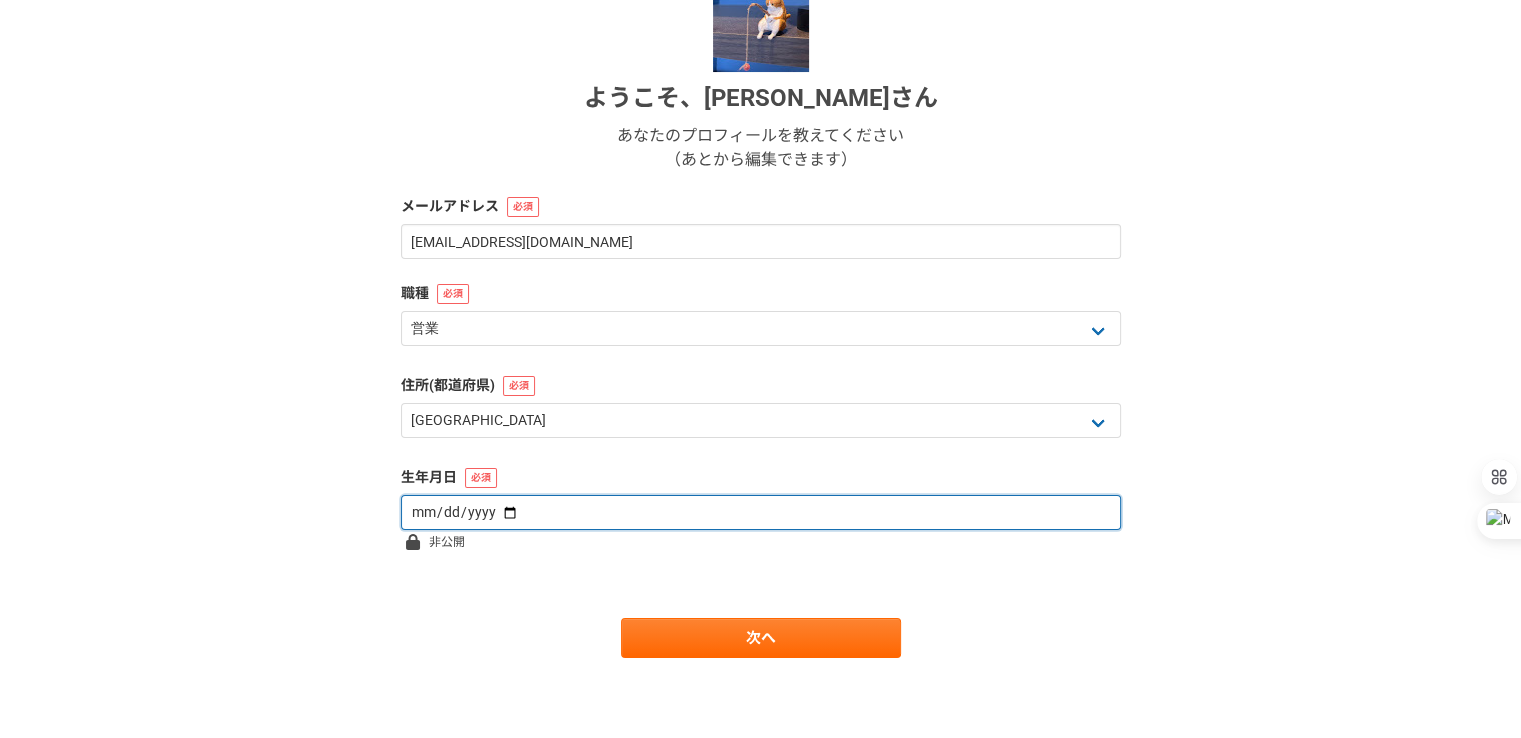 click at bounding box center [761, 512] 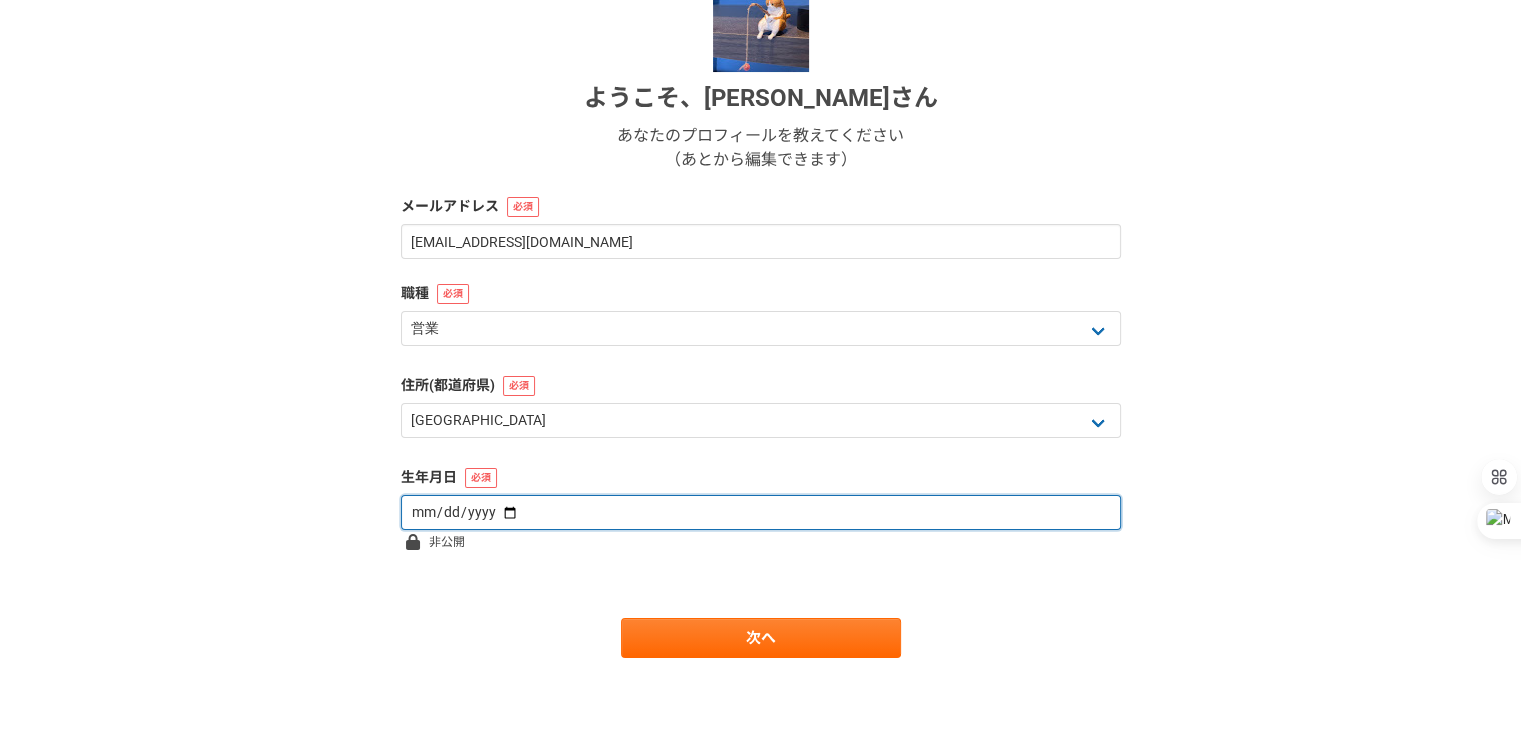 click on "[DATE]" at bounding box center (761, 512) 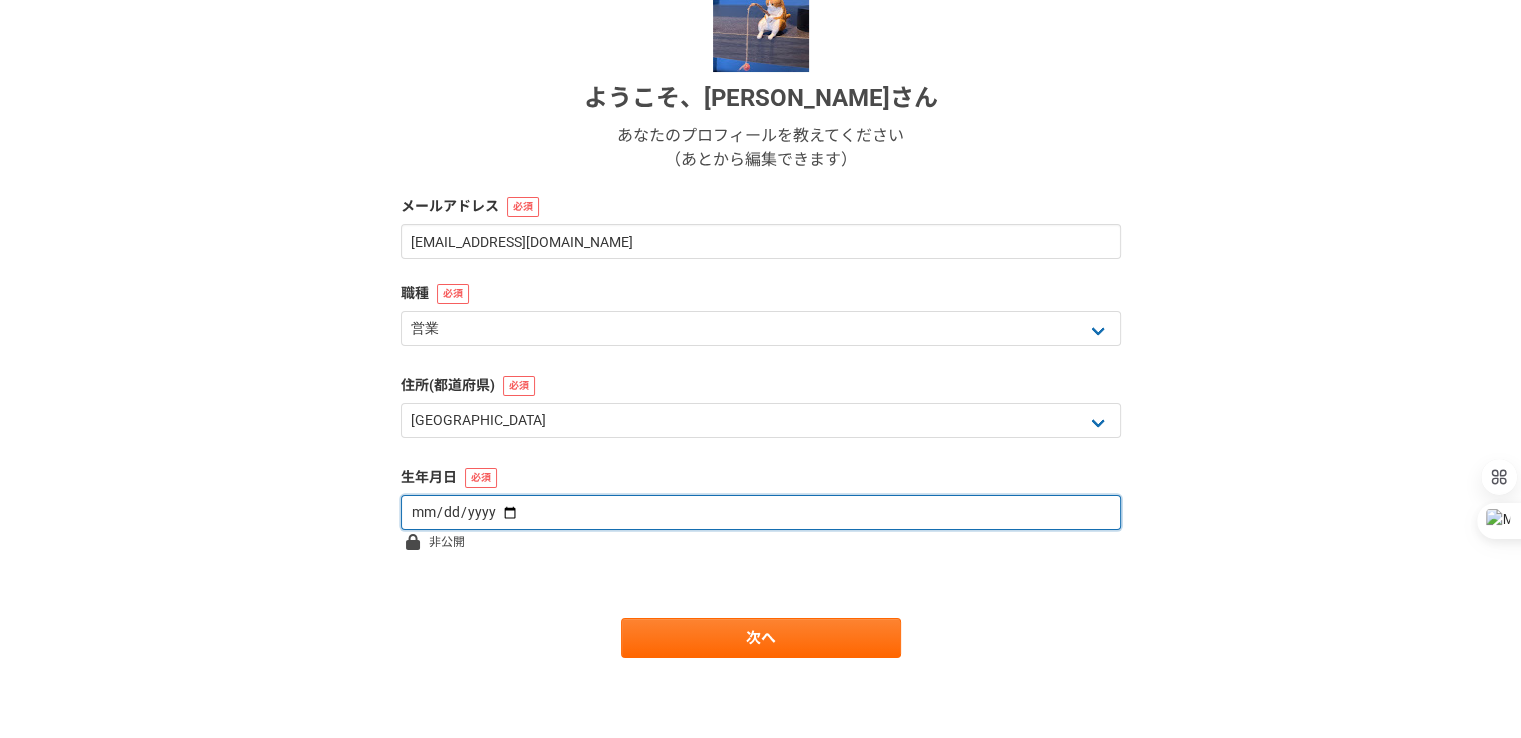 type on "[DATE]" 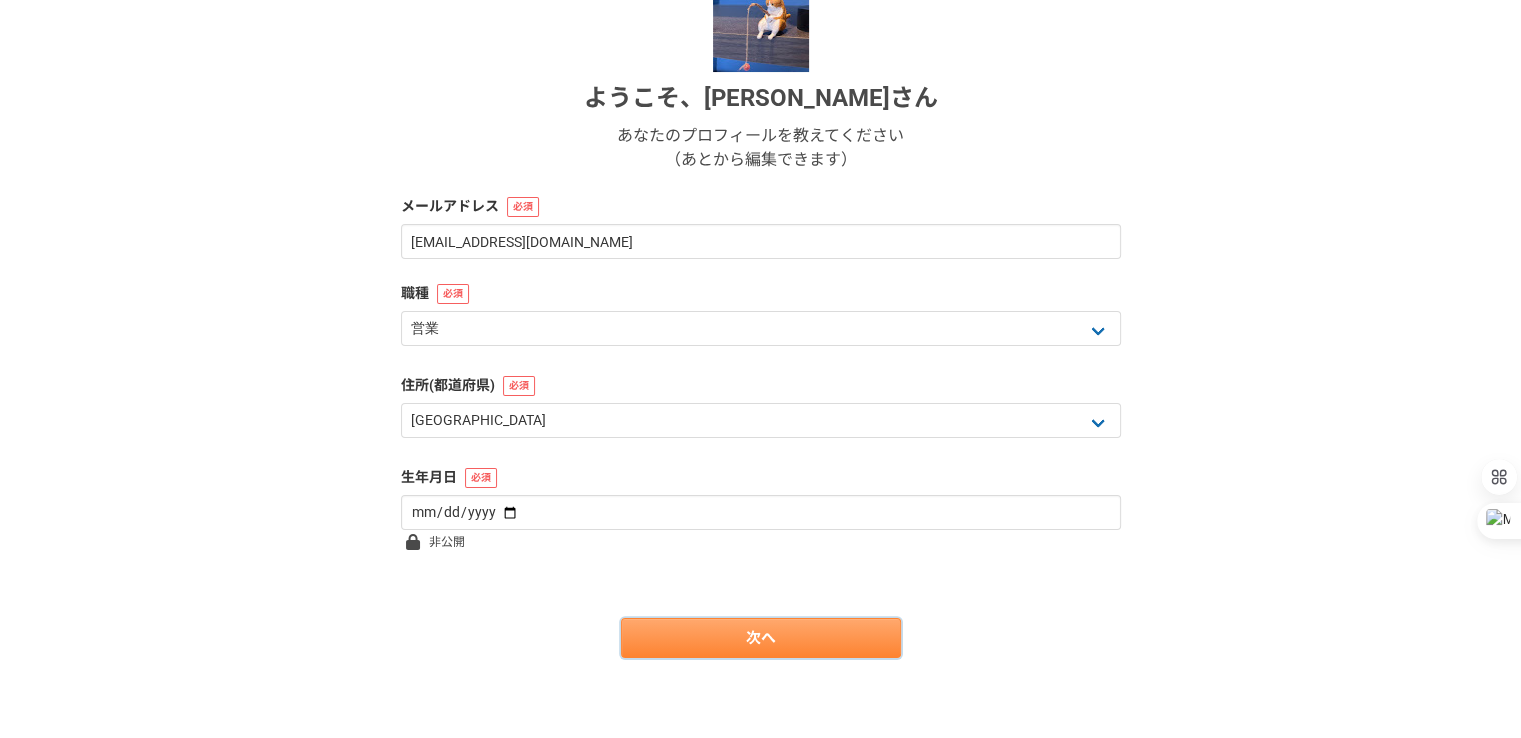 click on "次へ" at bounding box center [761, 638] 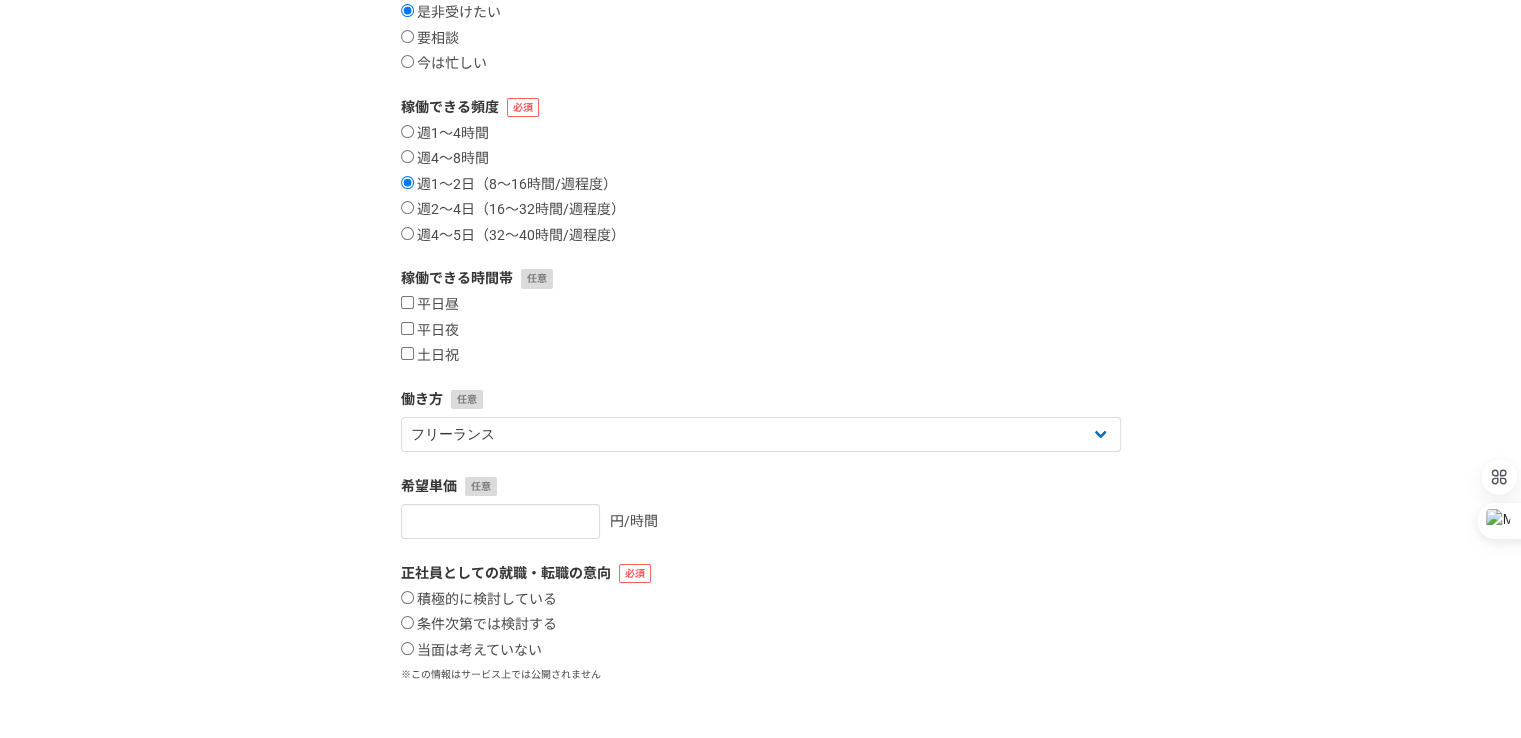 scroll, scrollTop: 0, scrollLeft: 0, axis: both 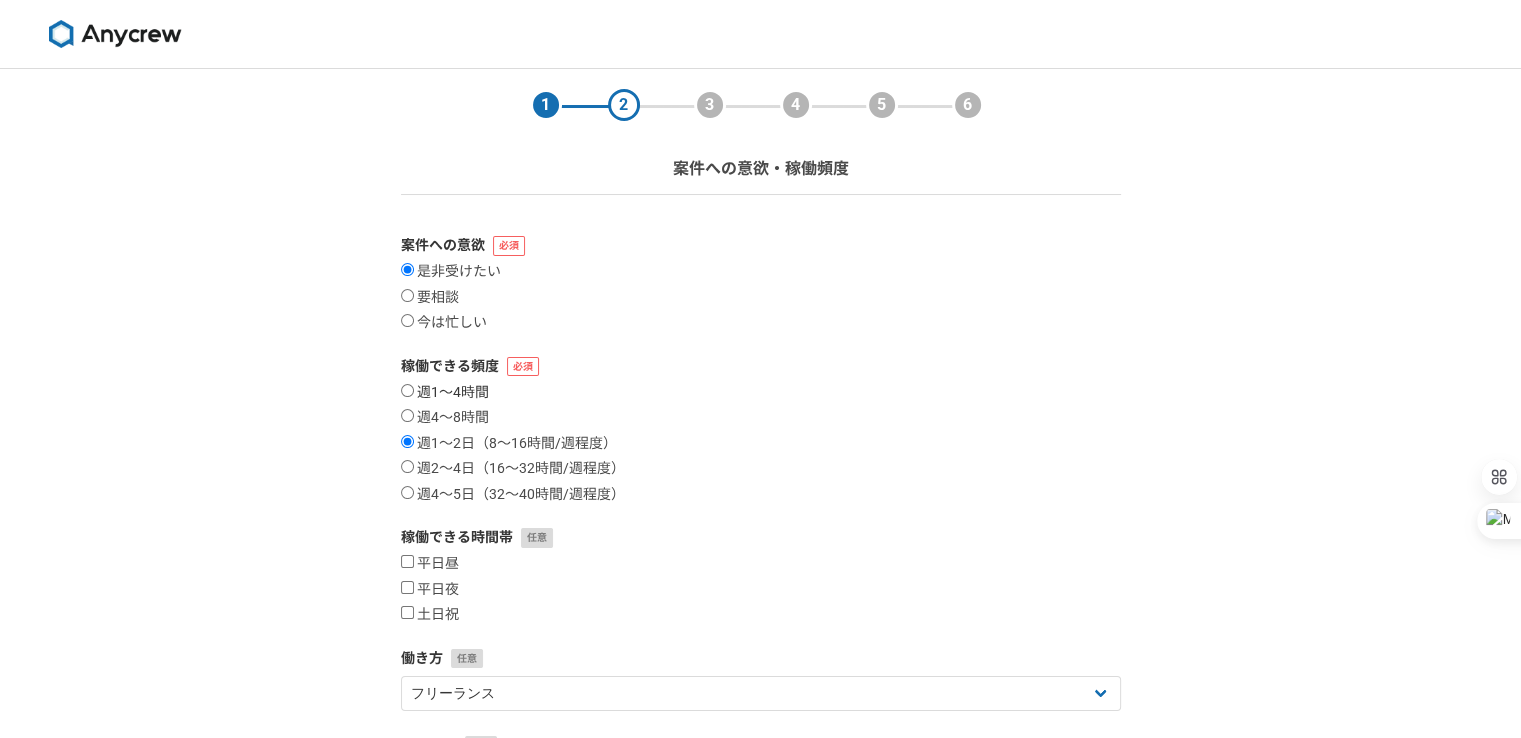 click on "週1〜4時間" at bounding box center [407, 390] 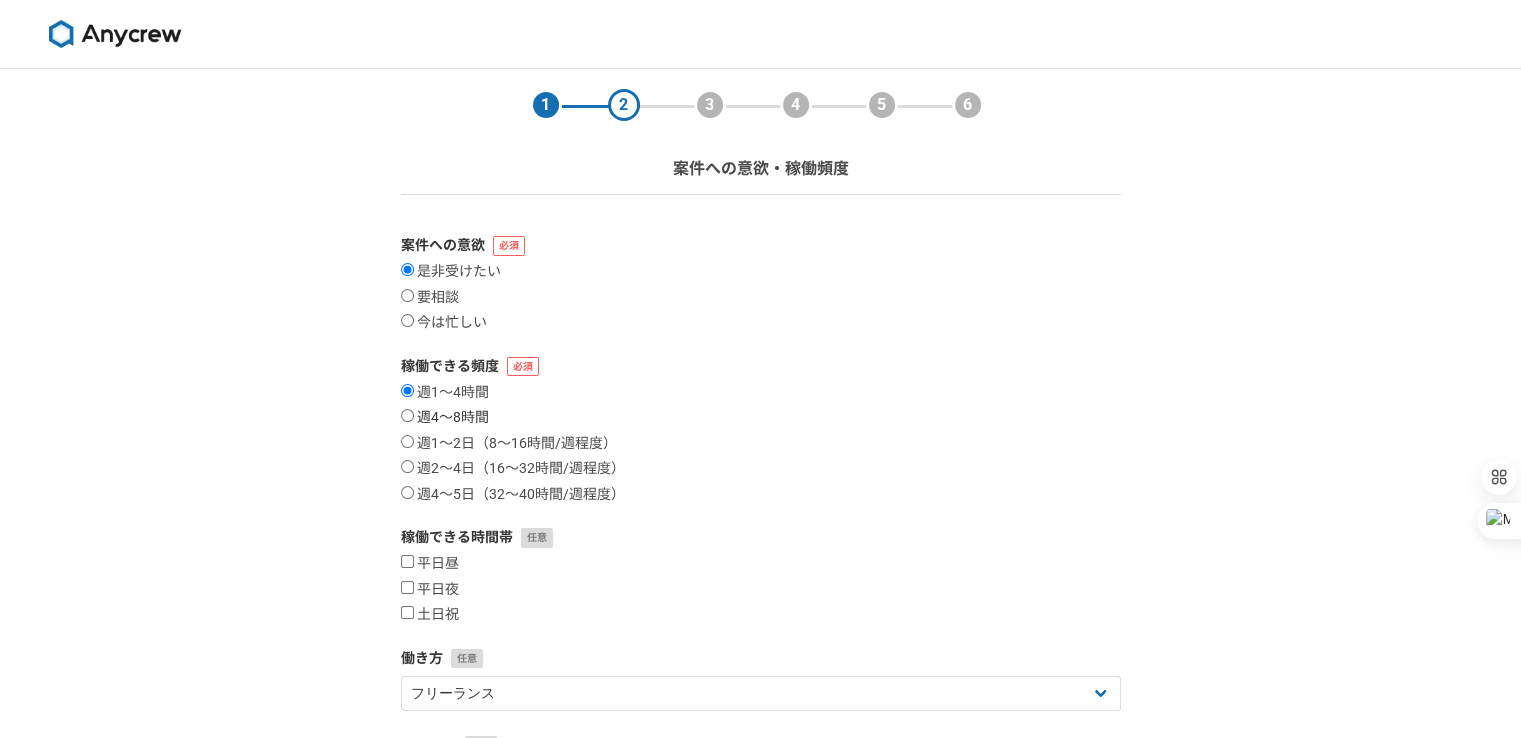 click on "週4〜8時間" at bounding box center (407, 415) 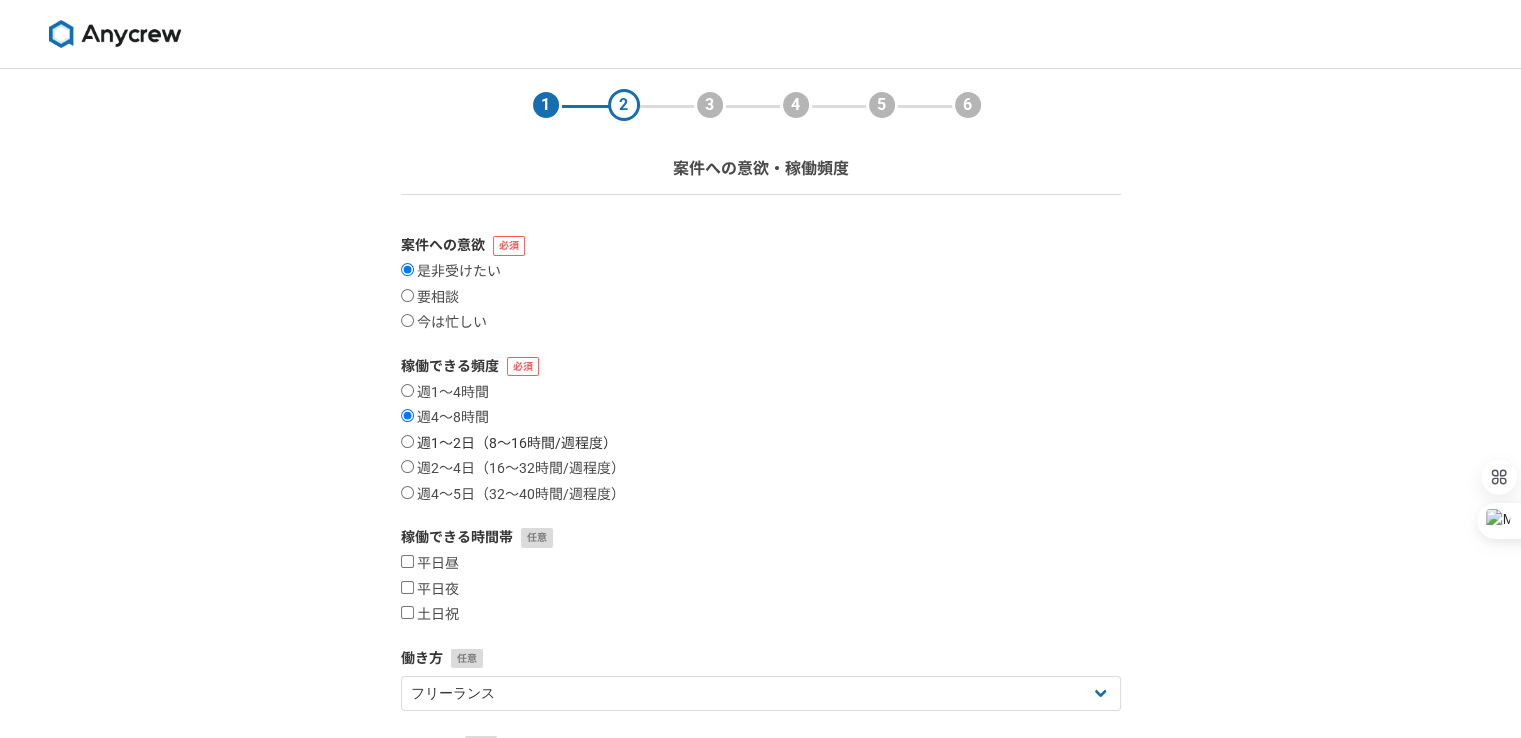 click on "週1〜2日（8〜16時間/週程度）" at bounding box center (509, 444) 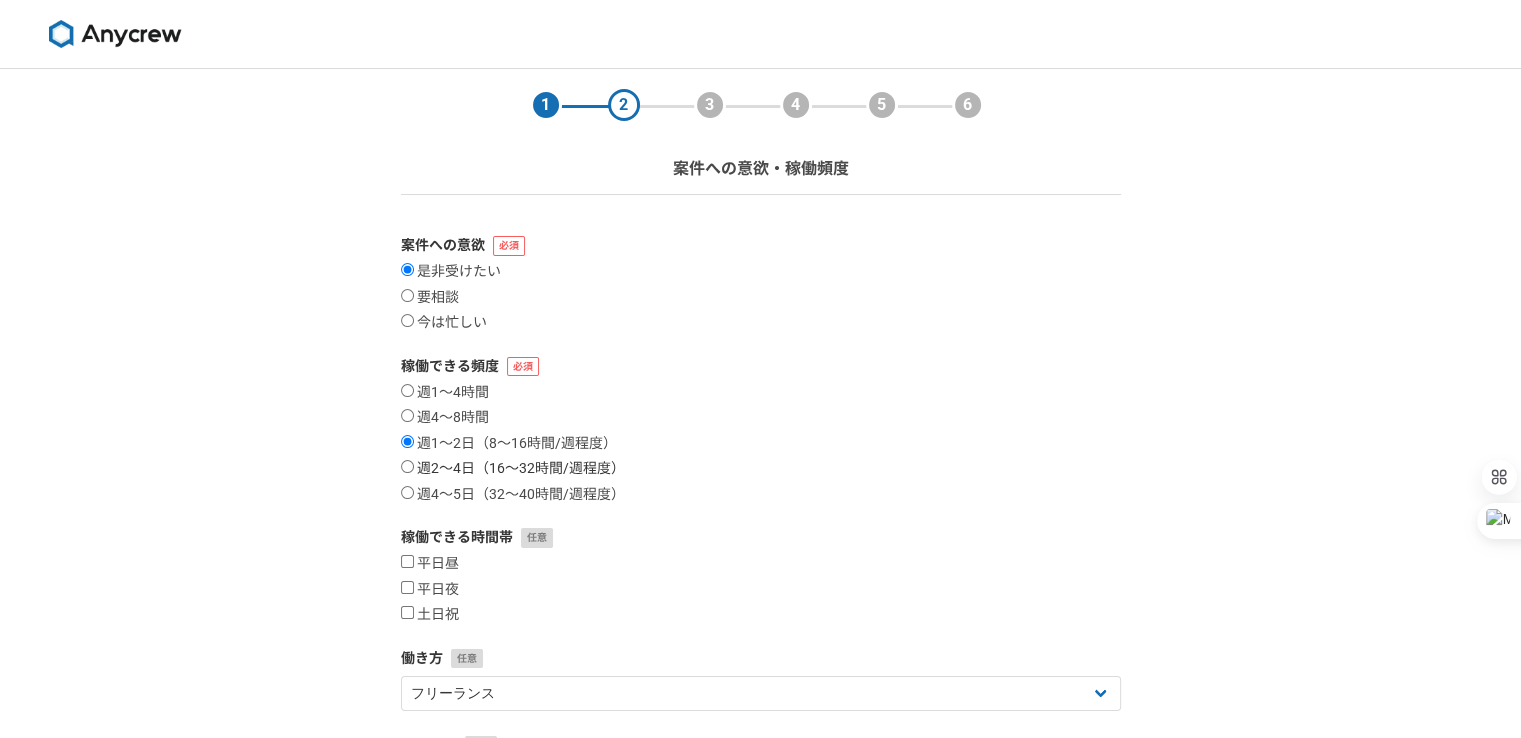 click on "週2〜4日（16〜32時間/週程度）" at bounding box center [407, 466] 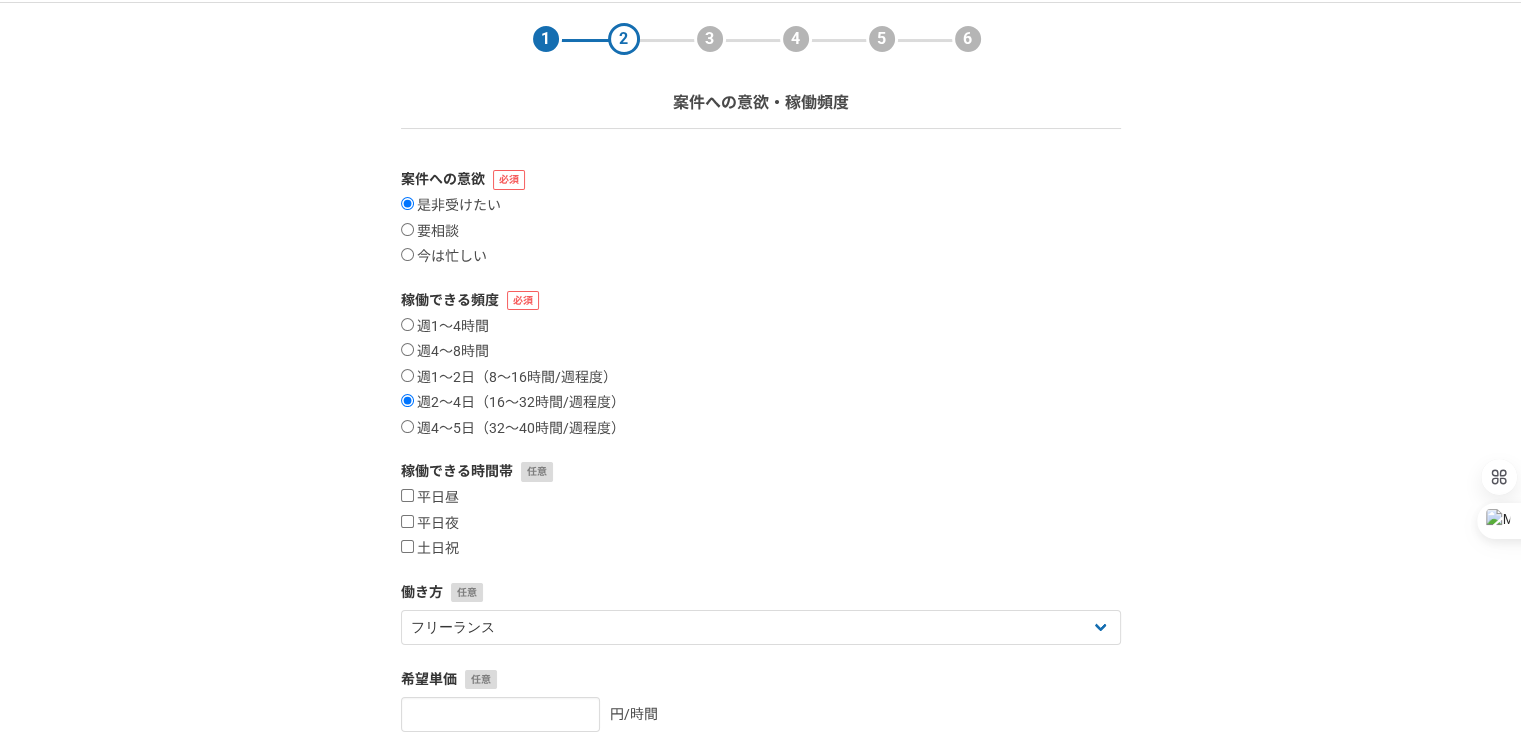 scroll, scrollTop: 100, scrollLeft: 0, axis: vertical 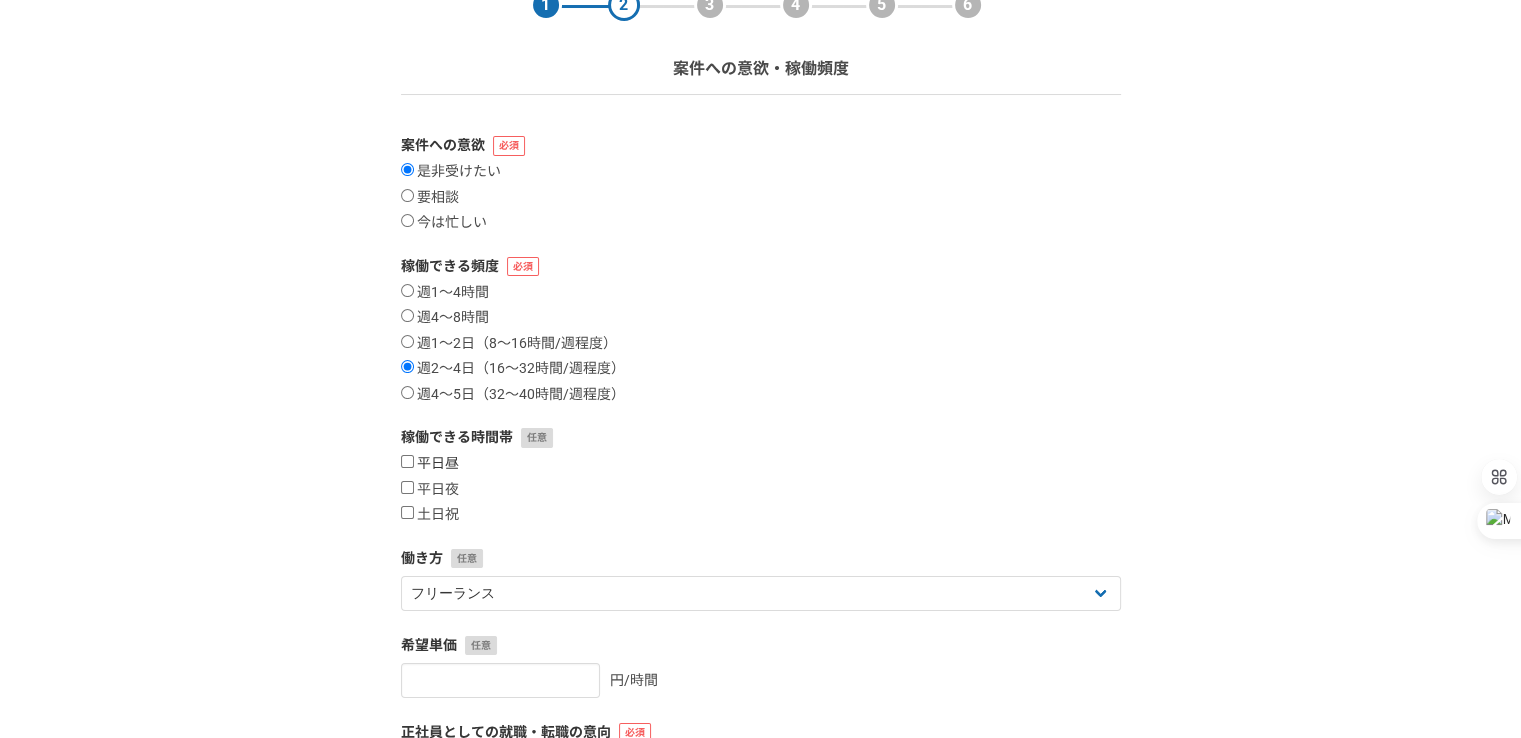 click on "平日昼" at bounding box center [407, 461] 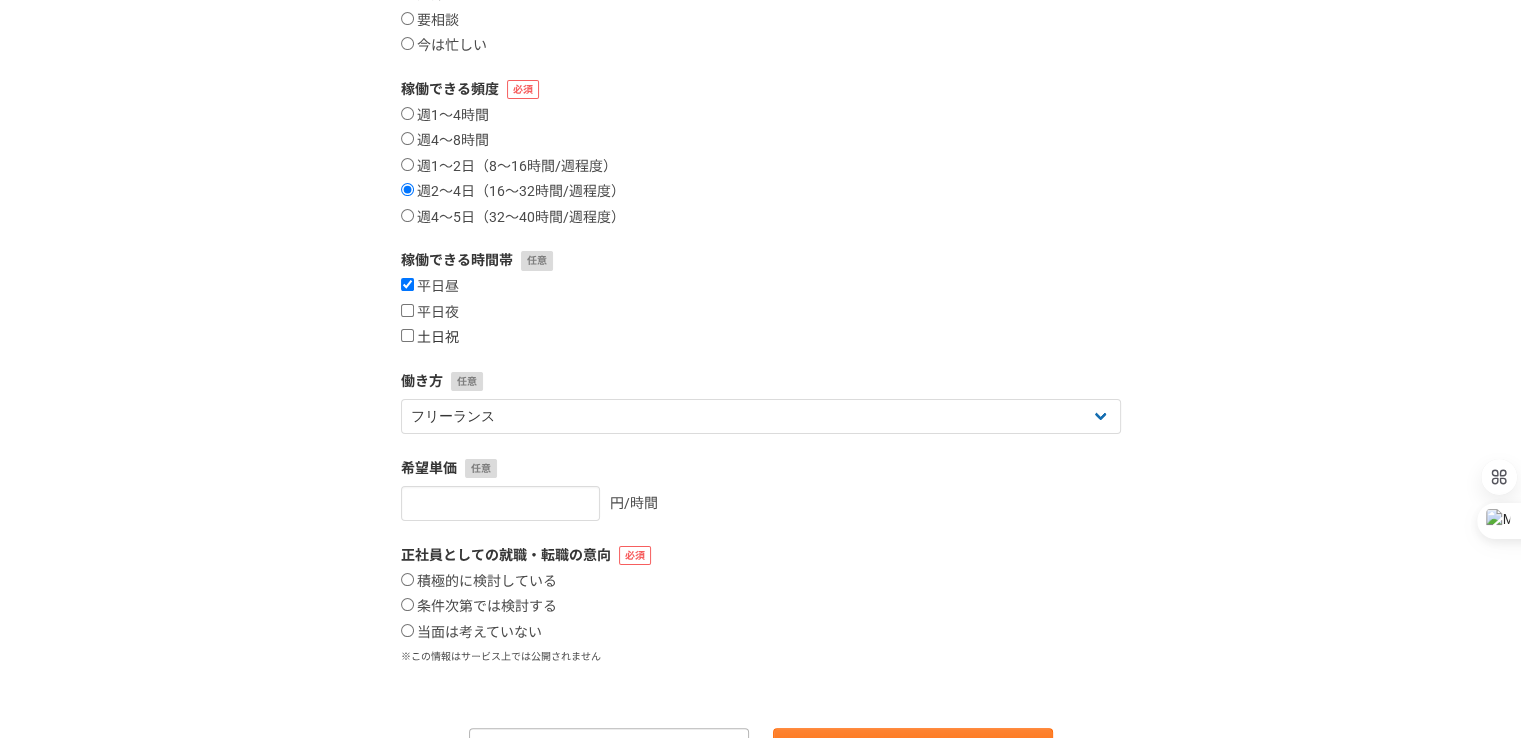 scroll, scrollTop: 300, scrollLeft: 0, axis: vertical 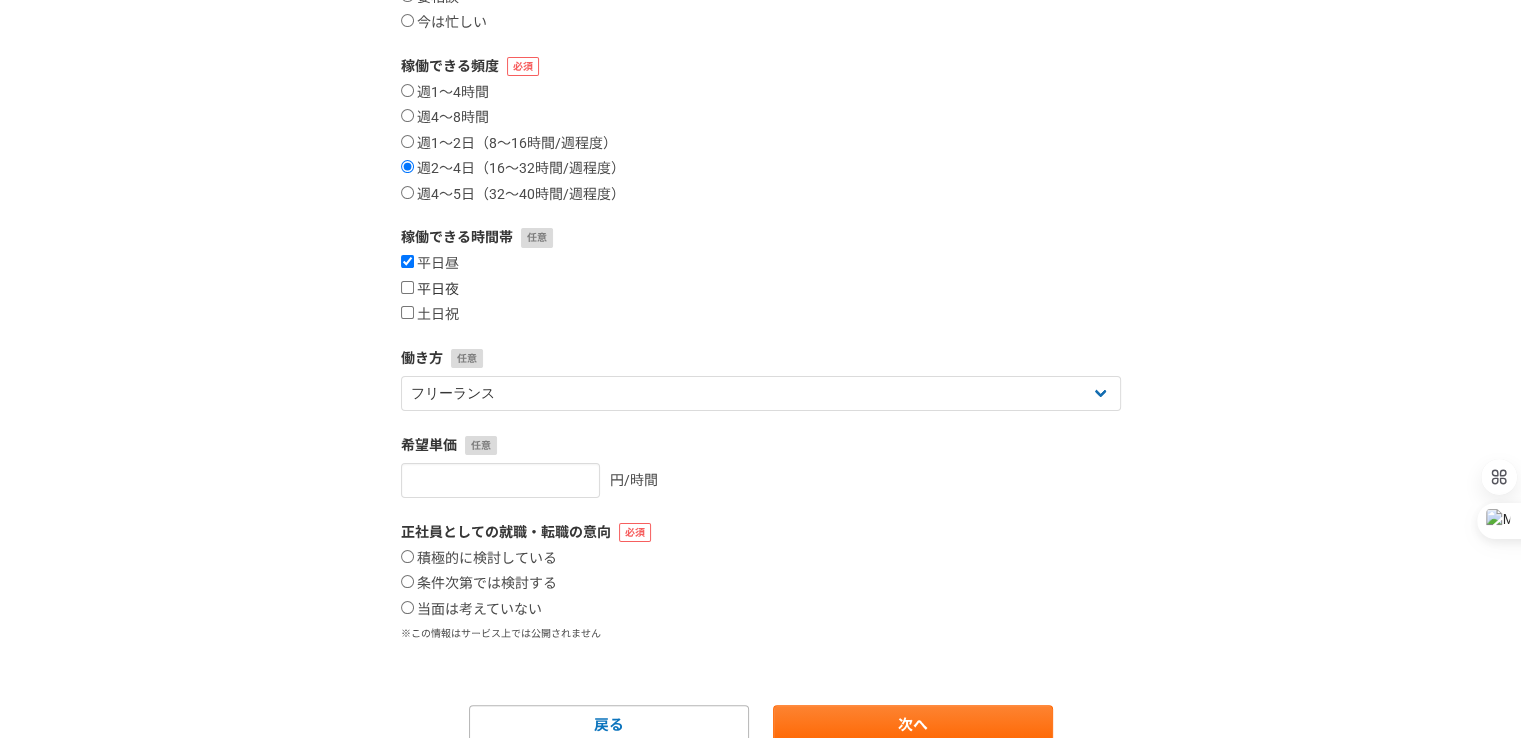 click on "平日夜" at bounding box center (407, 287) 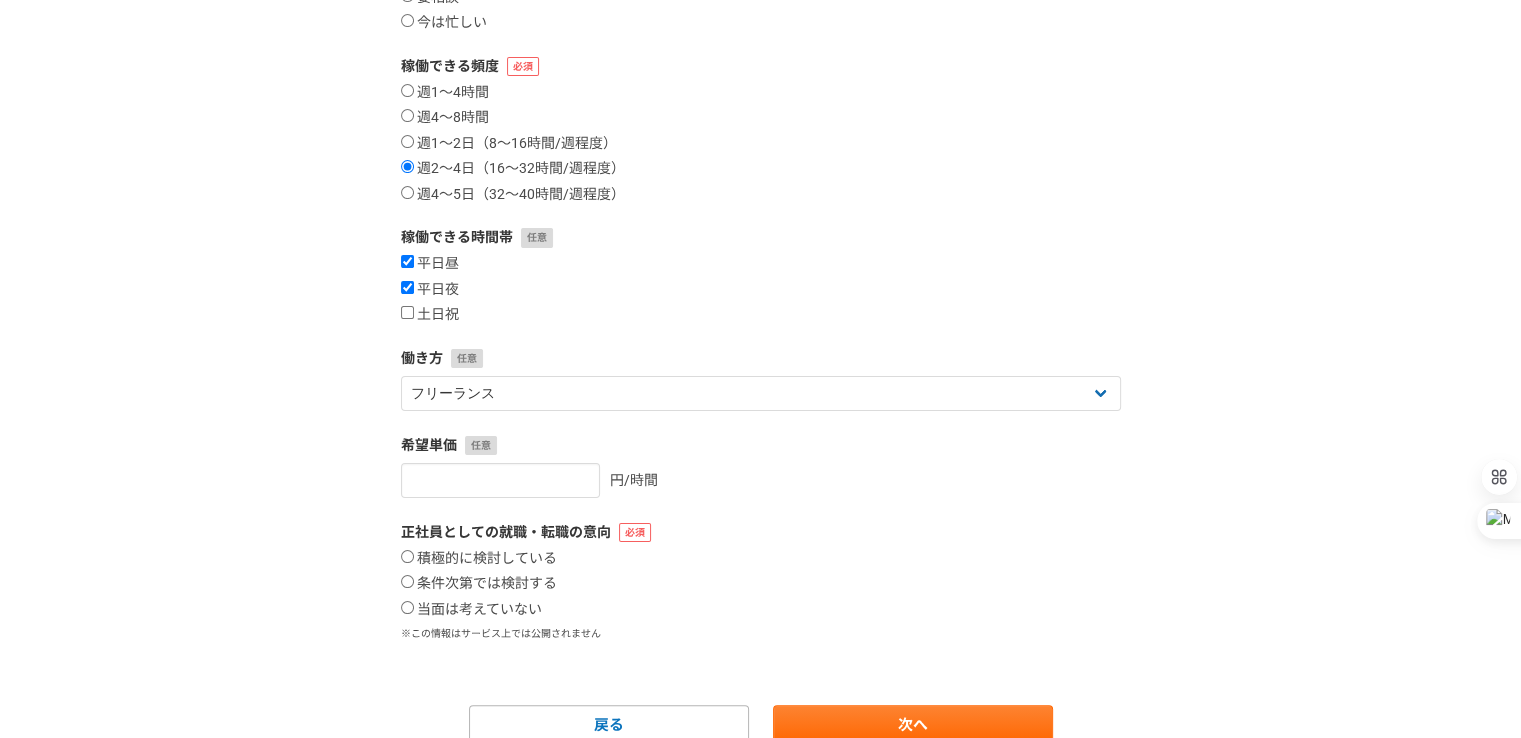 scroll, scrollTop: 387, scrollLeft: 0, axis: vertical 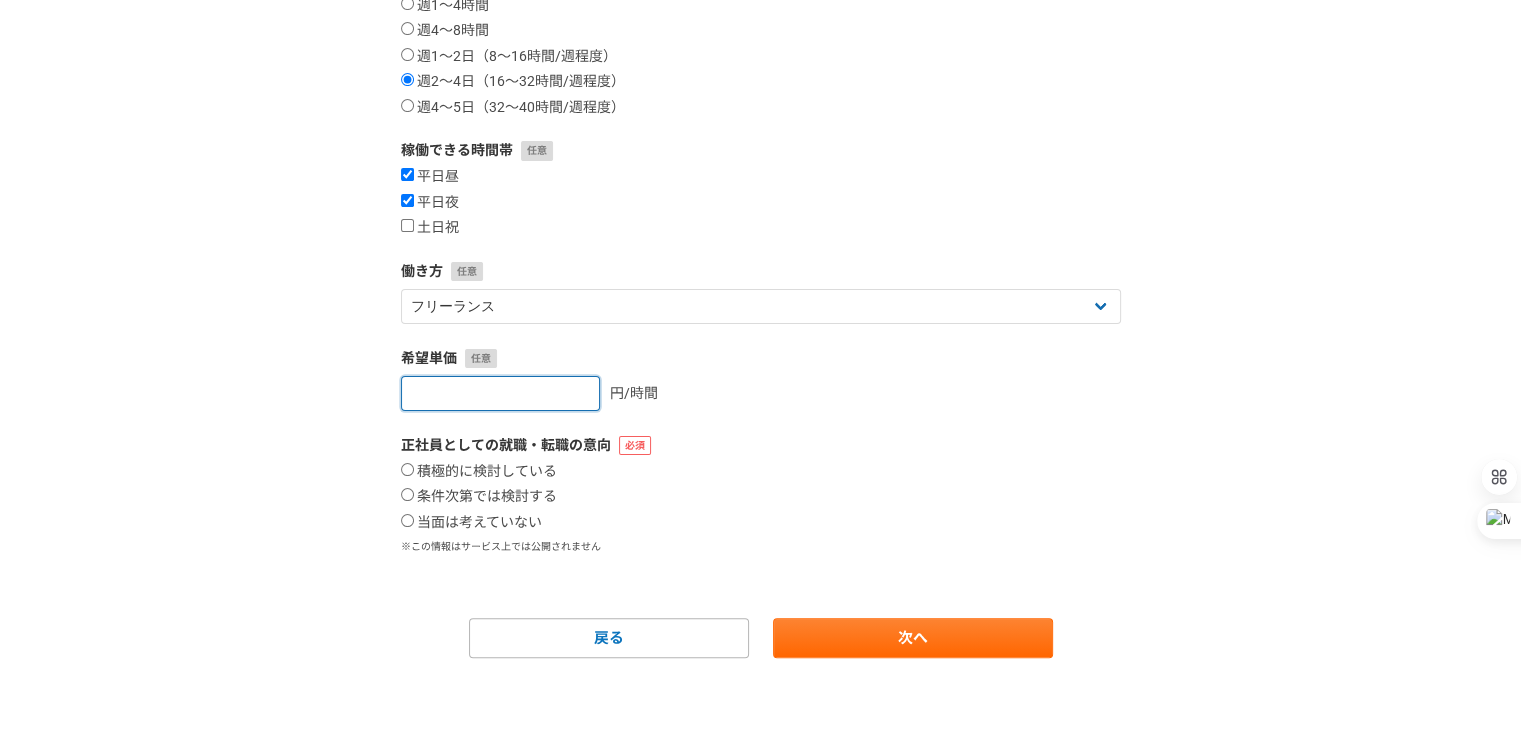click at bounding box center [500, 393] 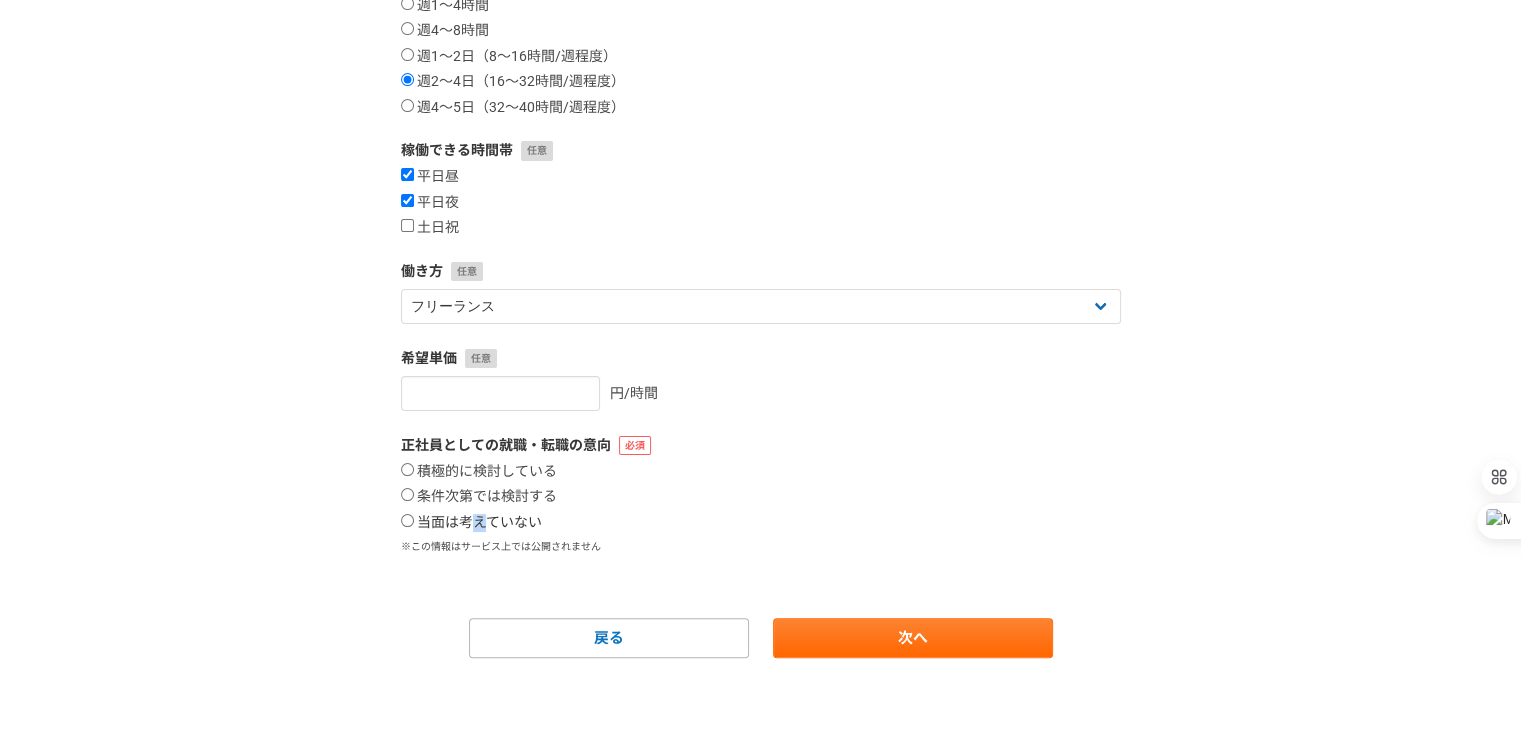 click on "当面は考えていない" at bounding box center (471, 523) 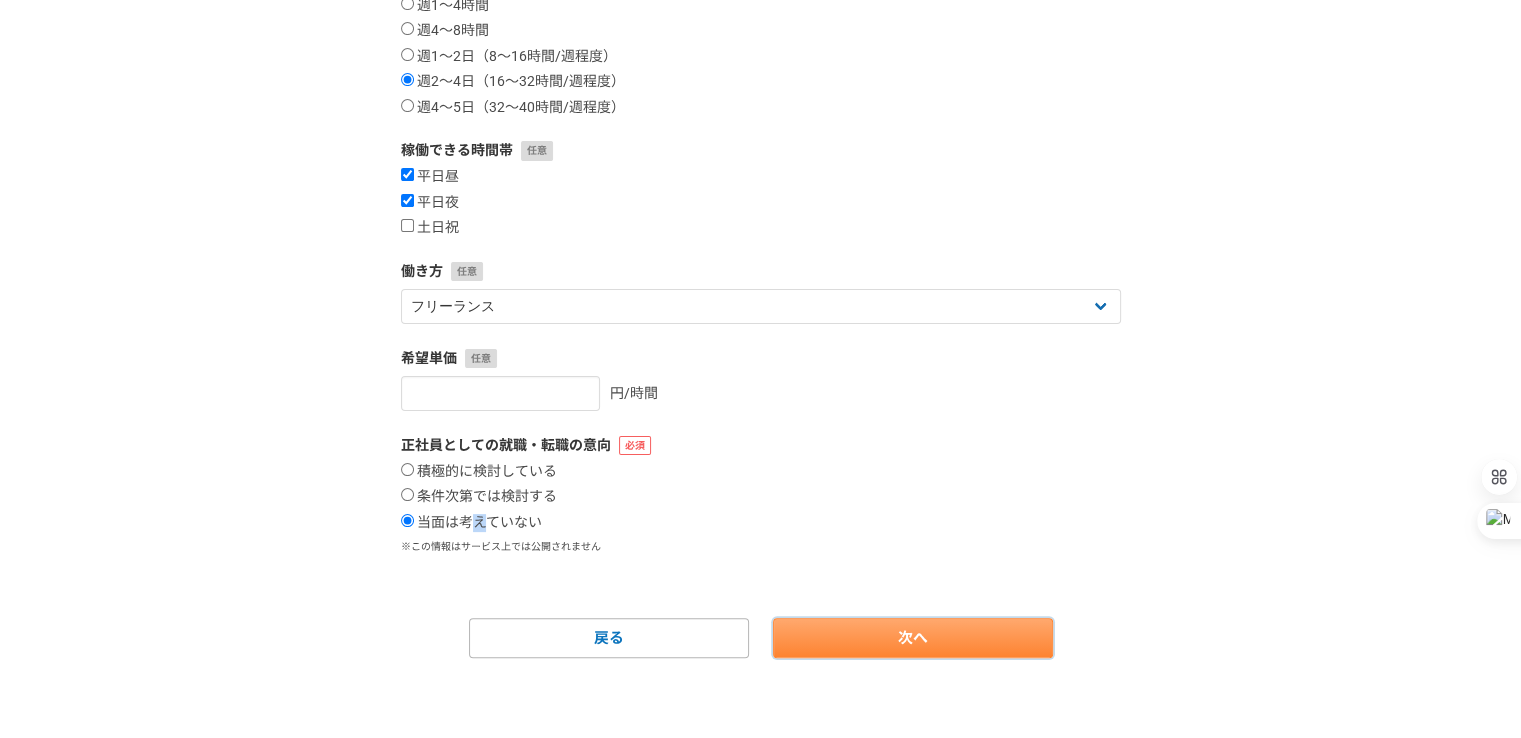 click on "次へ" at bounding box center [913, 638] 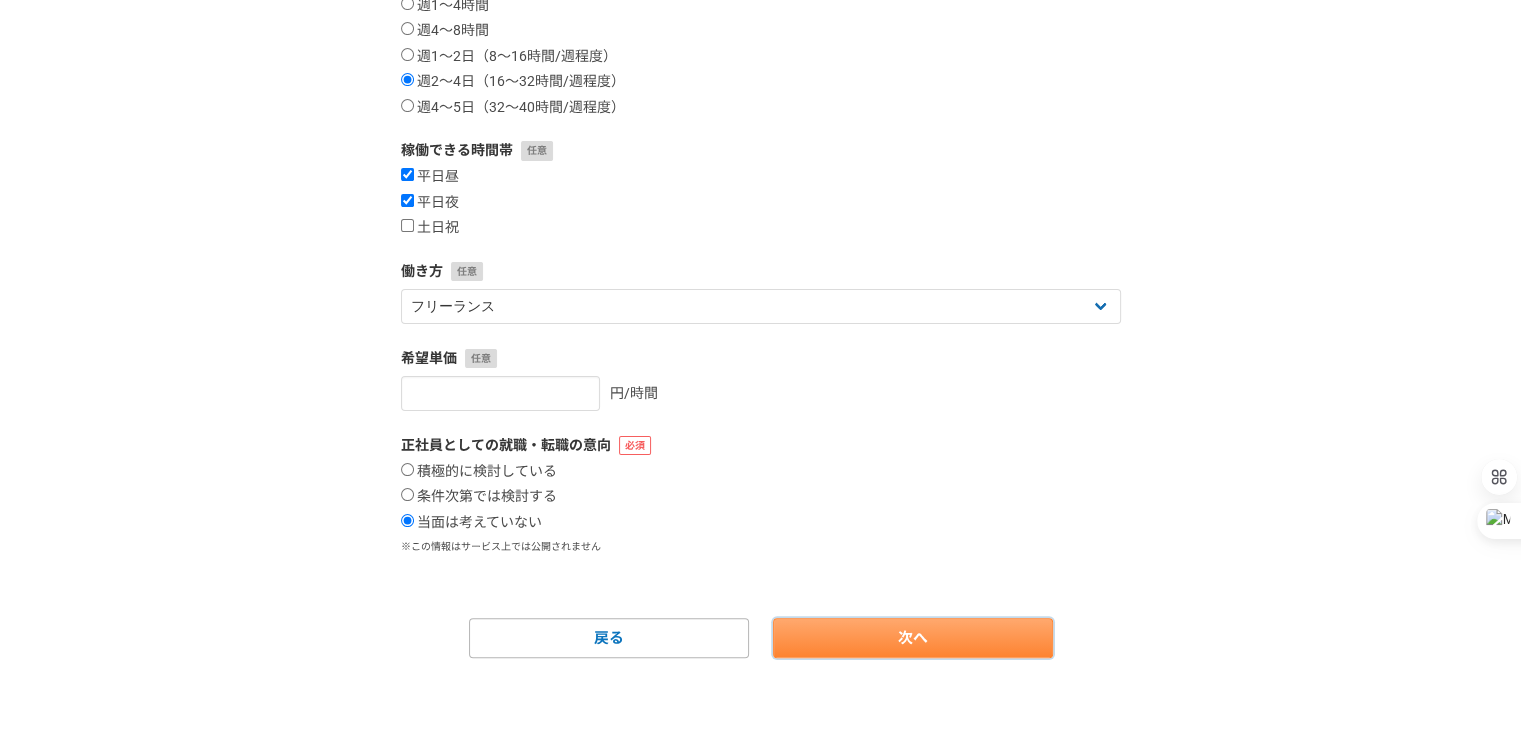 select 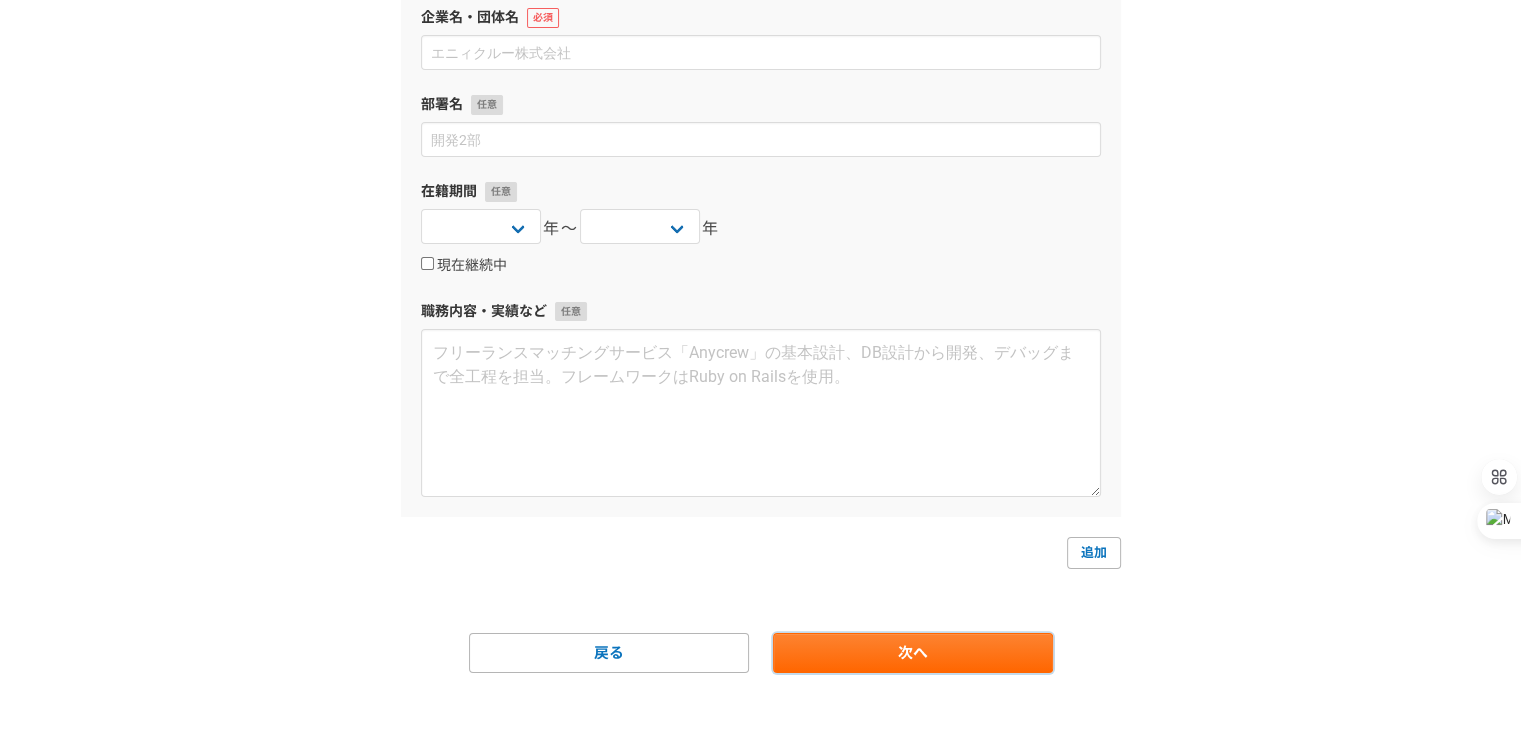 scroll, scrollTop: 242, scrollLeft: 0, axis: vertical 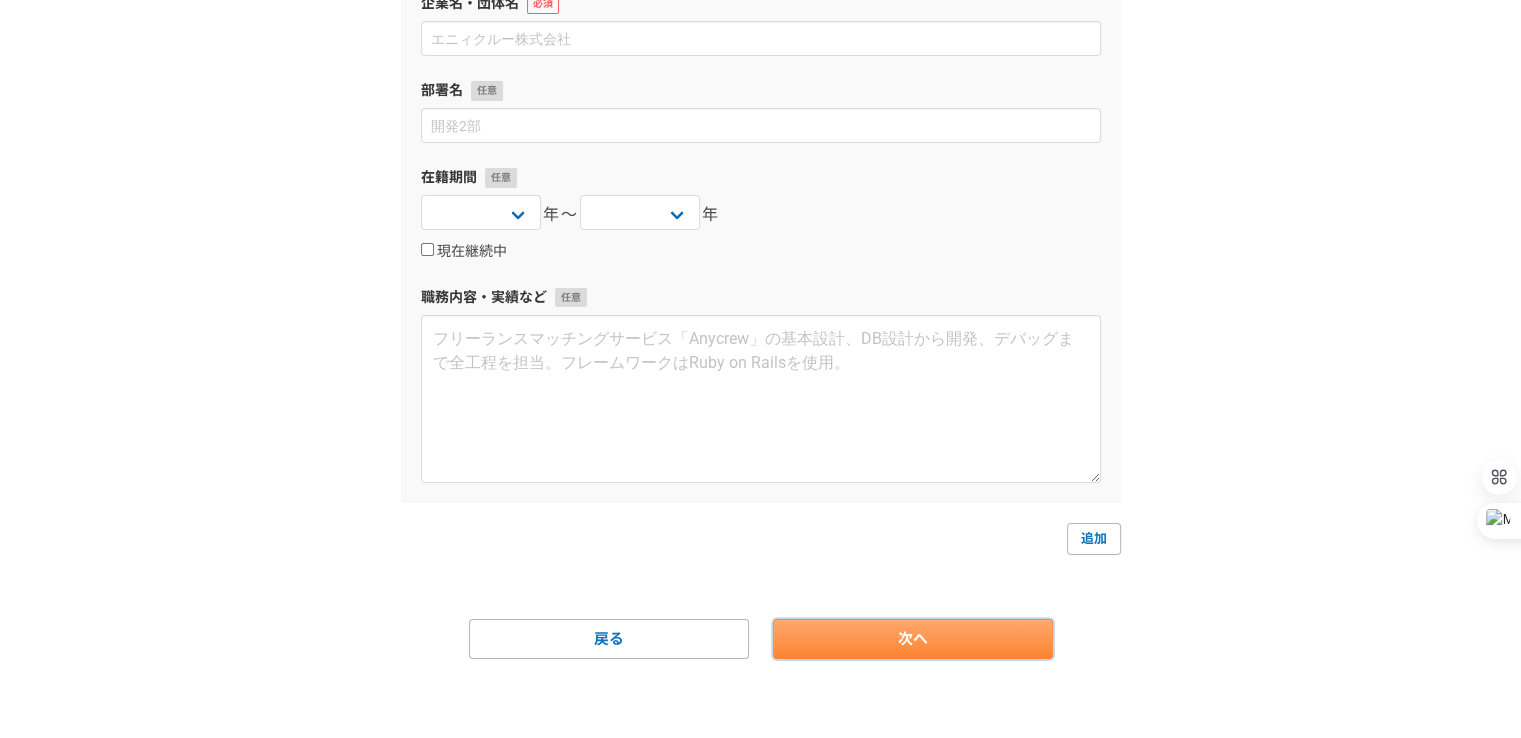 click on "次へ" at bounding box center [913, 639] 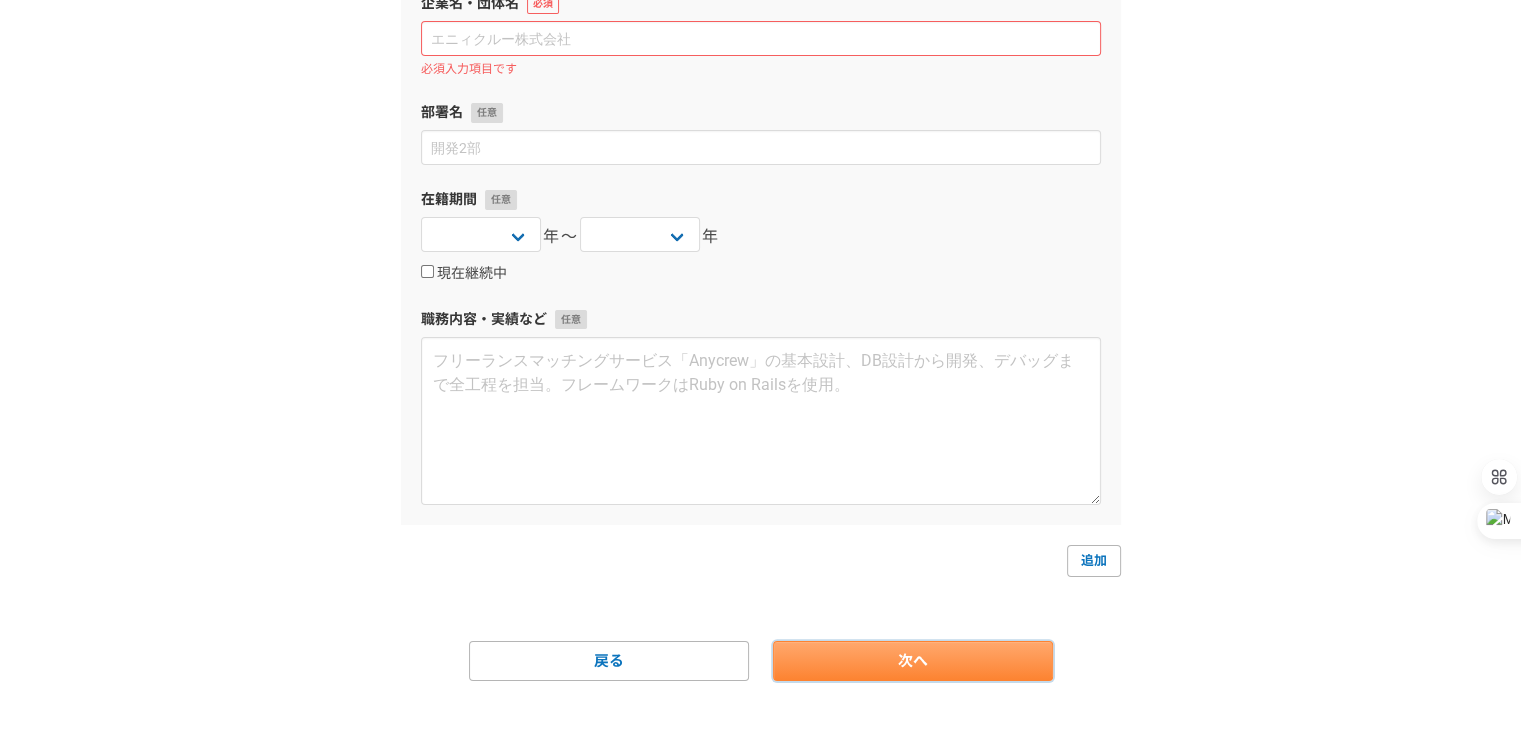 click on "次へ" at bounding box center [913, 661] 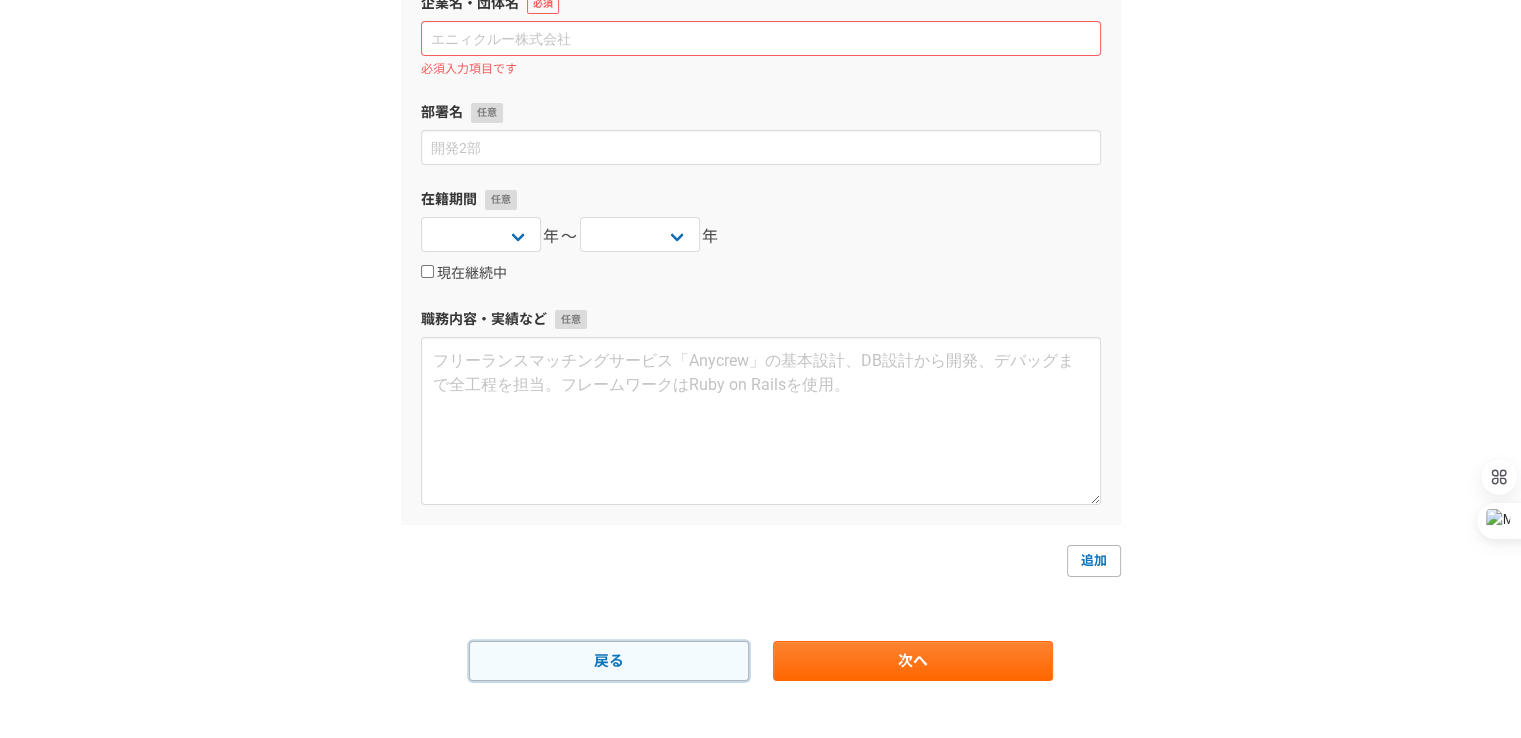 click on "戻る" at bounding box center (609, 661) 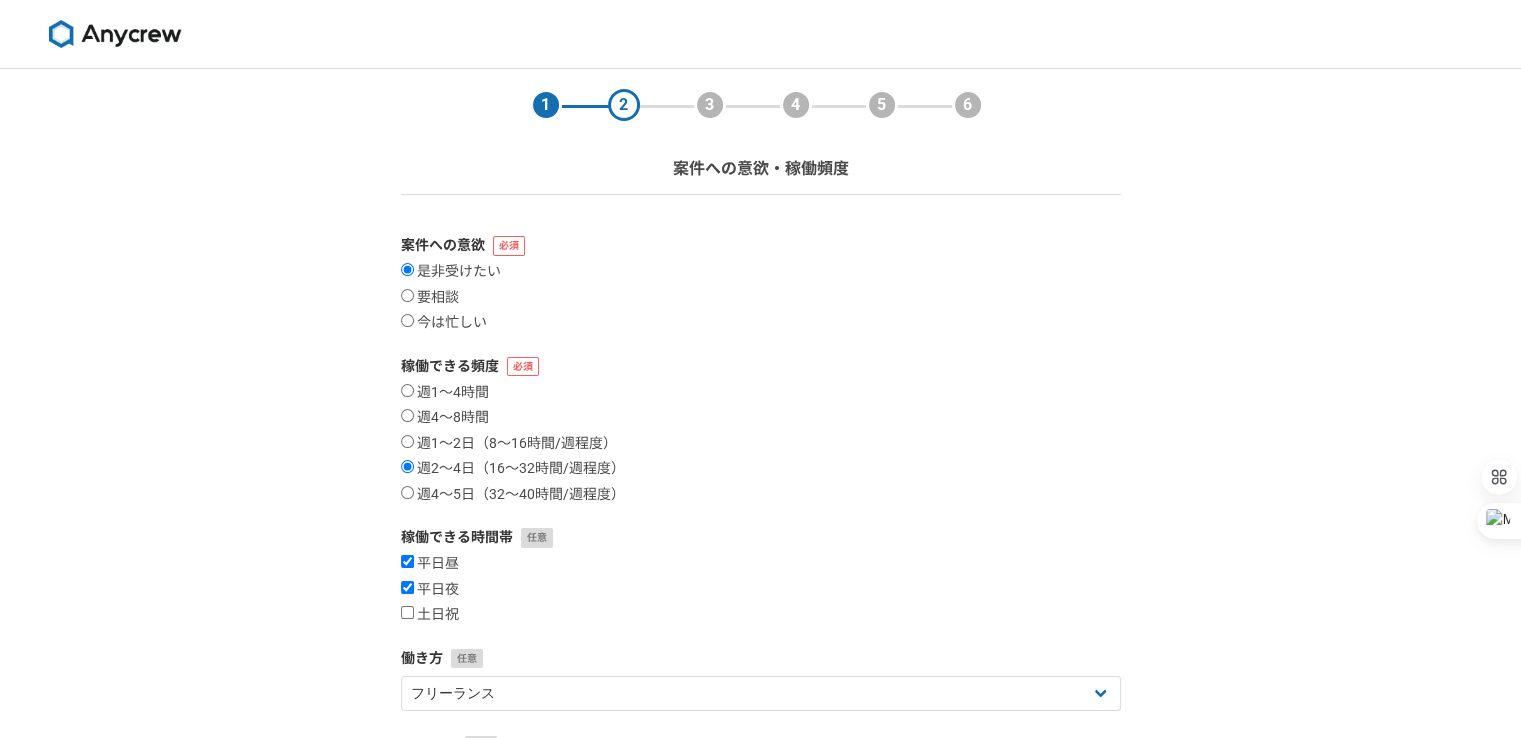 click on "働き方" at bounding box center (761, 658) 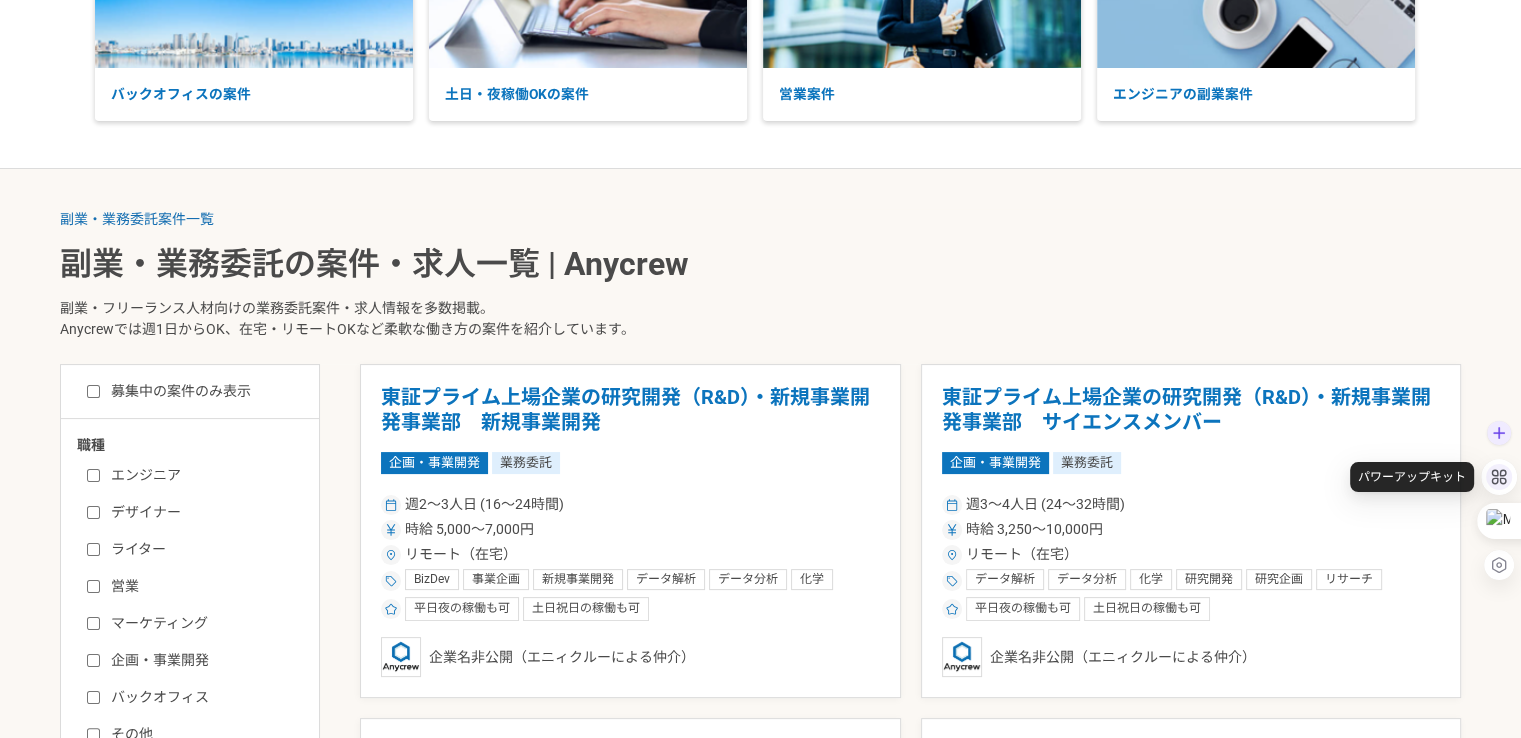 scroll, scrollTop: 300, scrollLeft: 0, axis: vertical 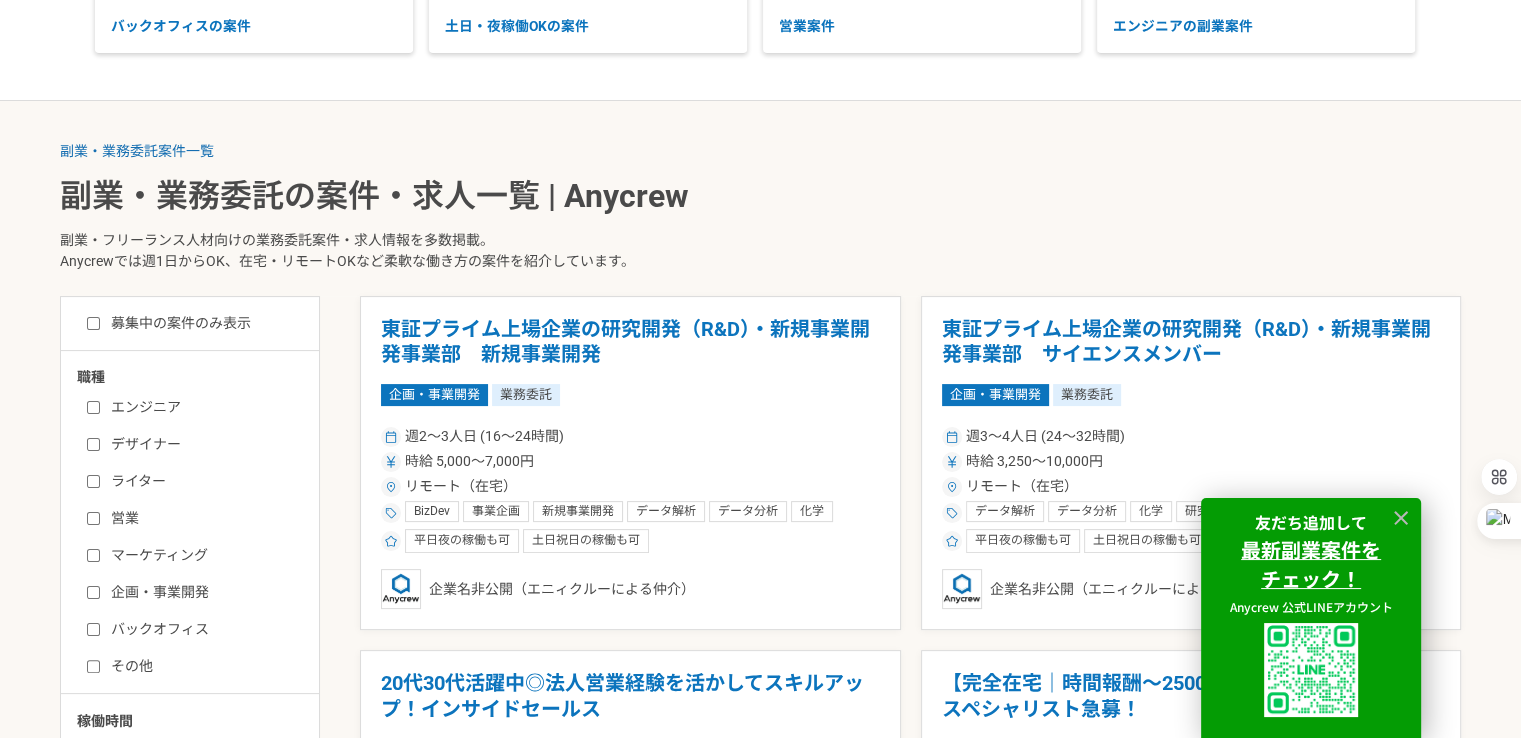 click on "営業" at bounding box center [93, 518] 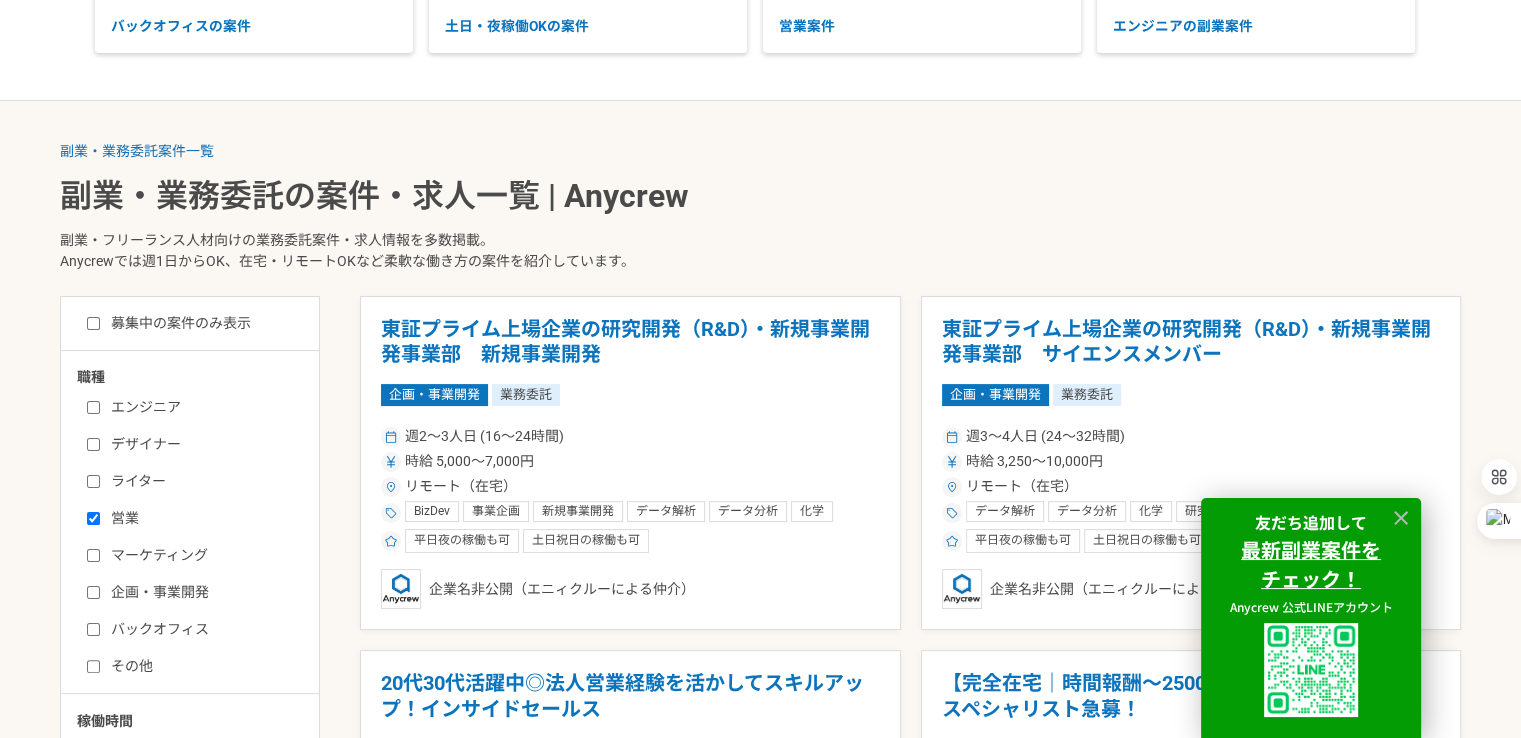checkbox on "true" 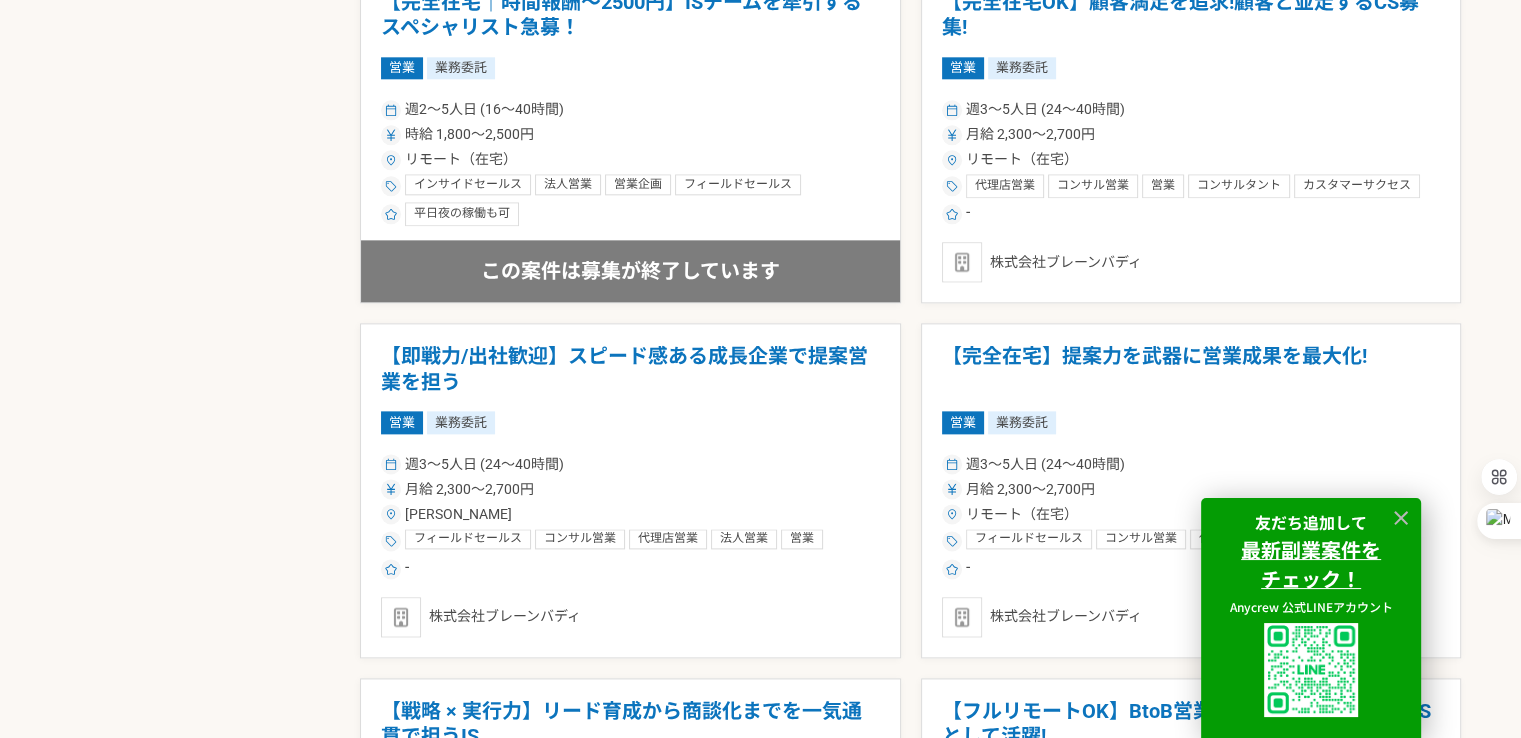 scroll, scrollTop: 2500, scrollLeft: 0, axis: vertical 